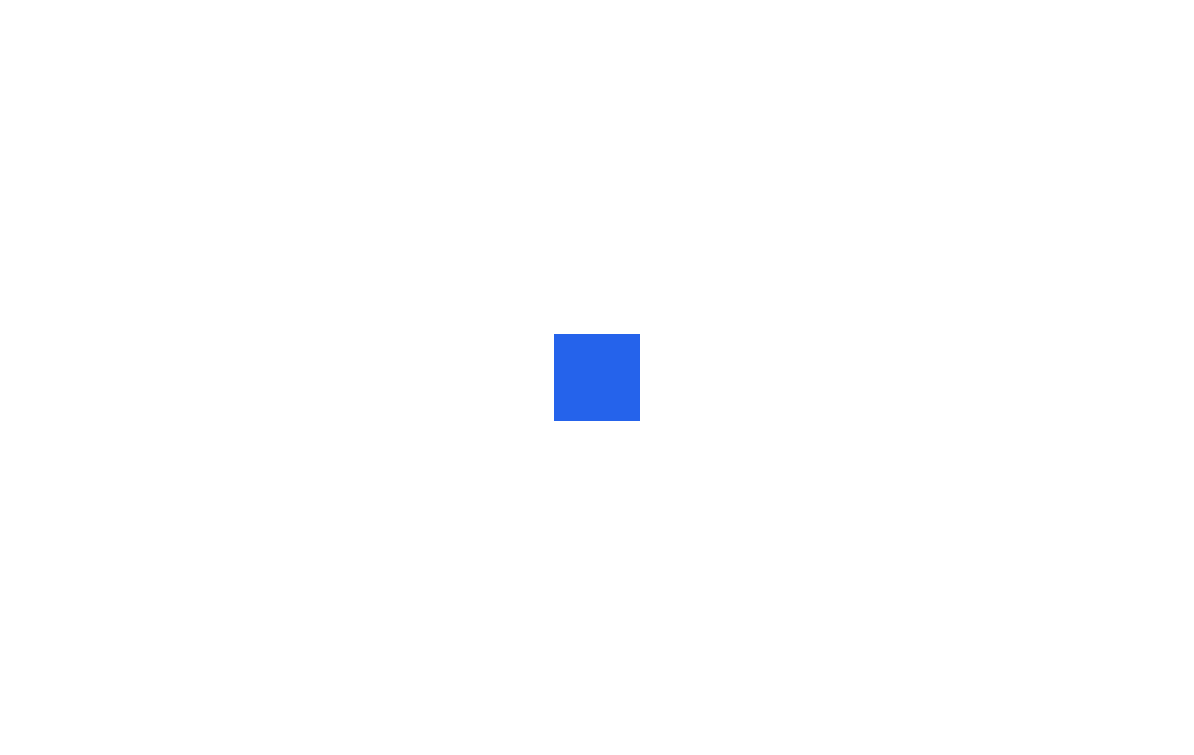 scroll, scrollTop: 0, scrollLeft: 0, axis: both 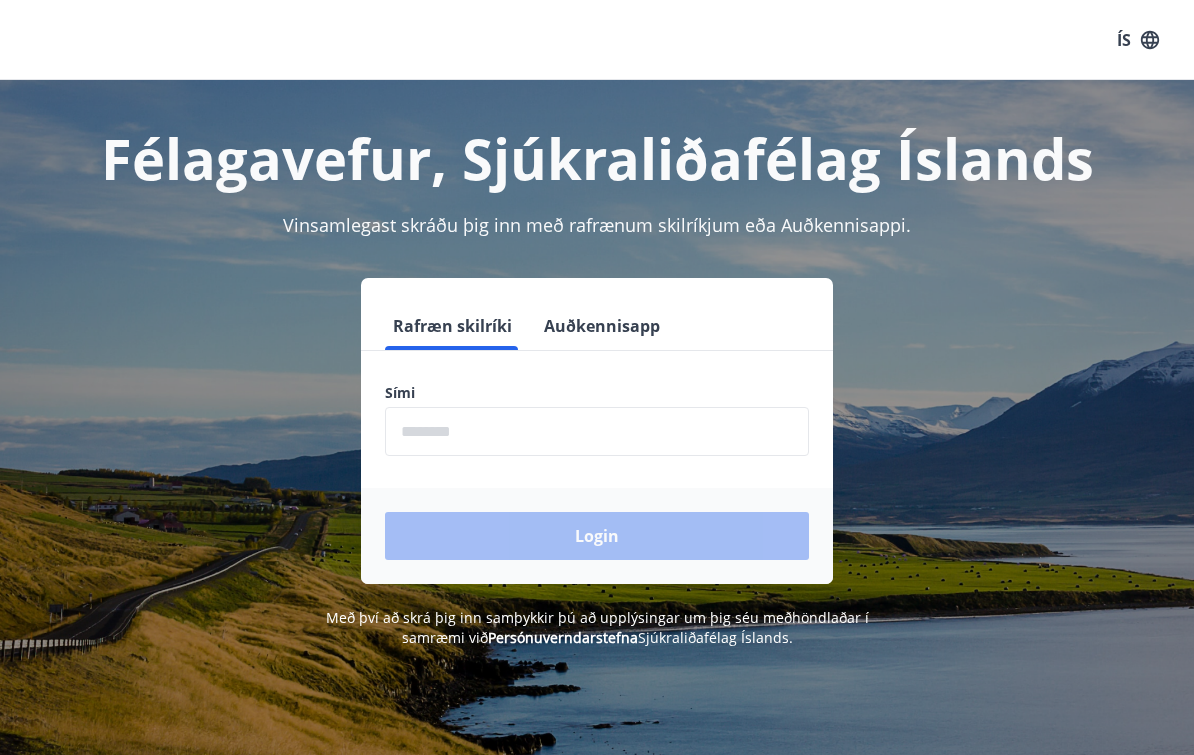 click at bounding box center (597, 431) 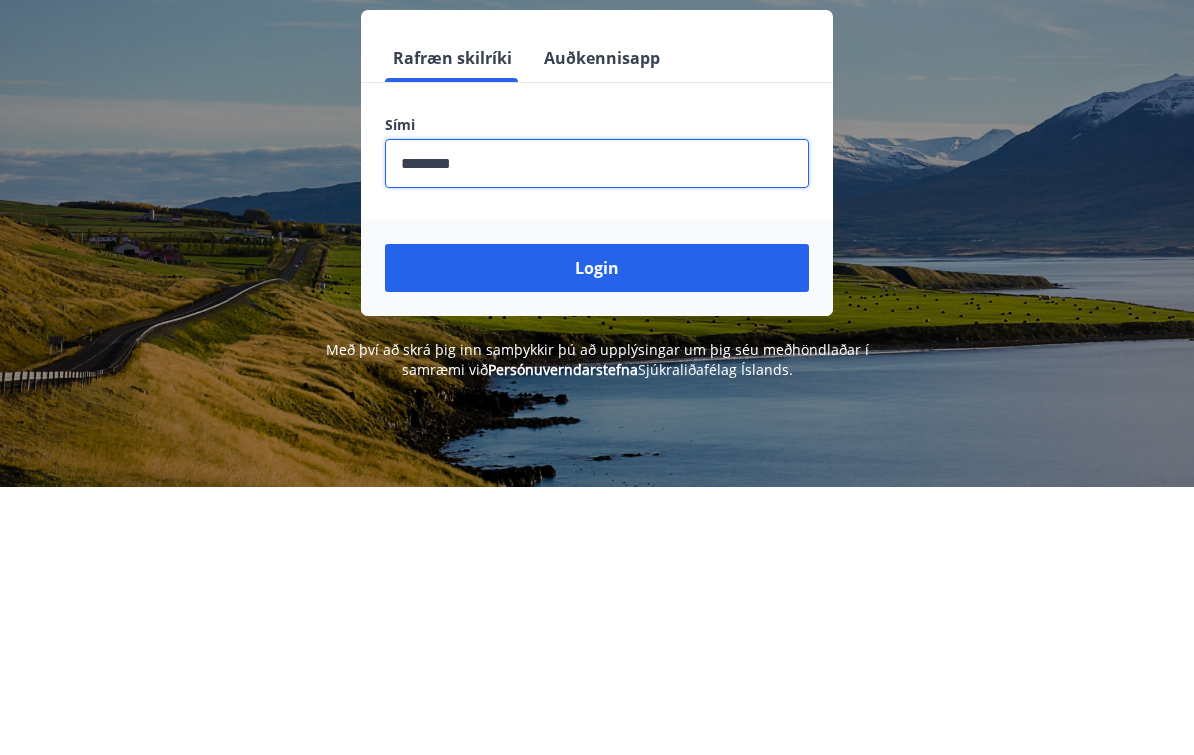 type on "********" 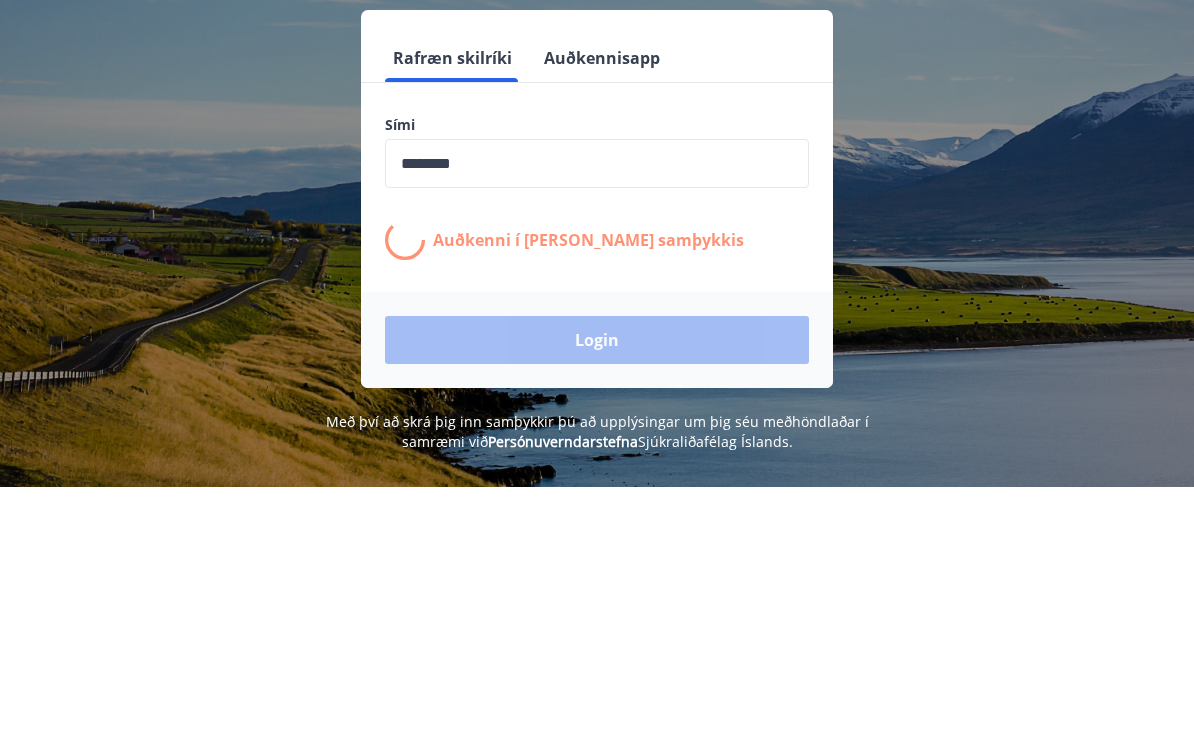 scroll, scrollTop: 268, scrollLeft: 0, axis: vertical 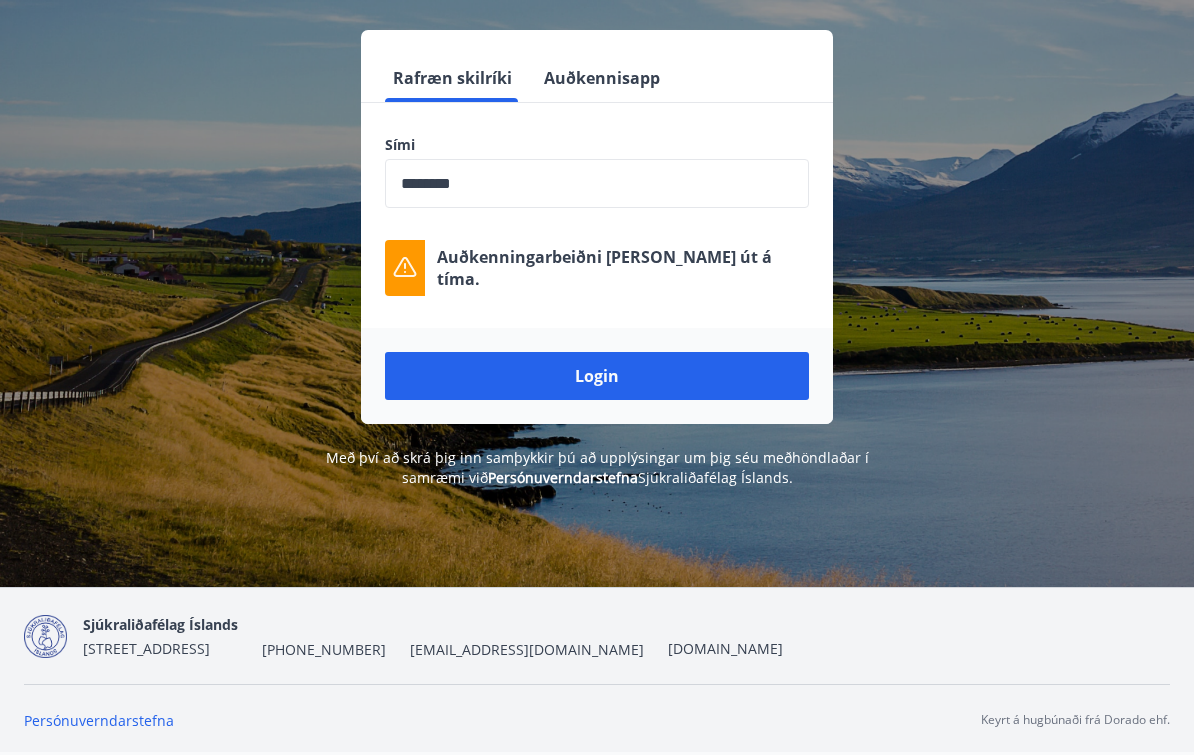 click on "Login" at bounding box center [597, 376] 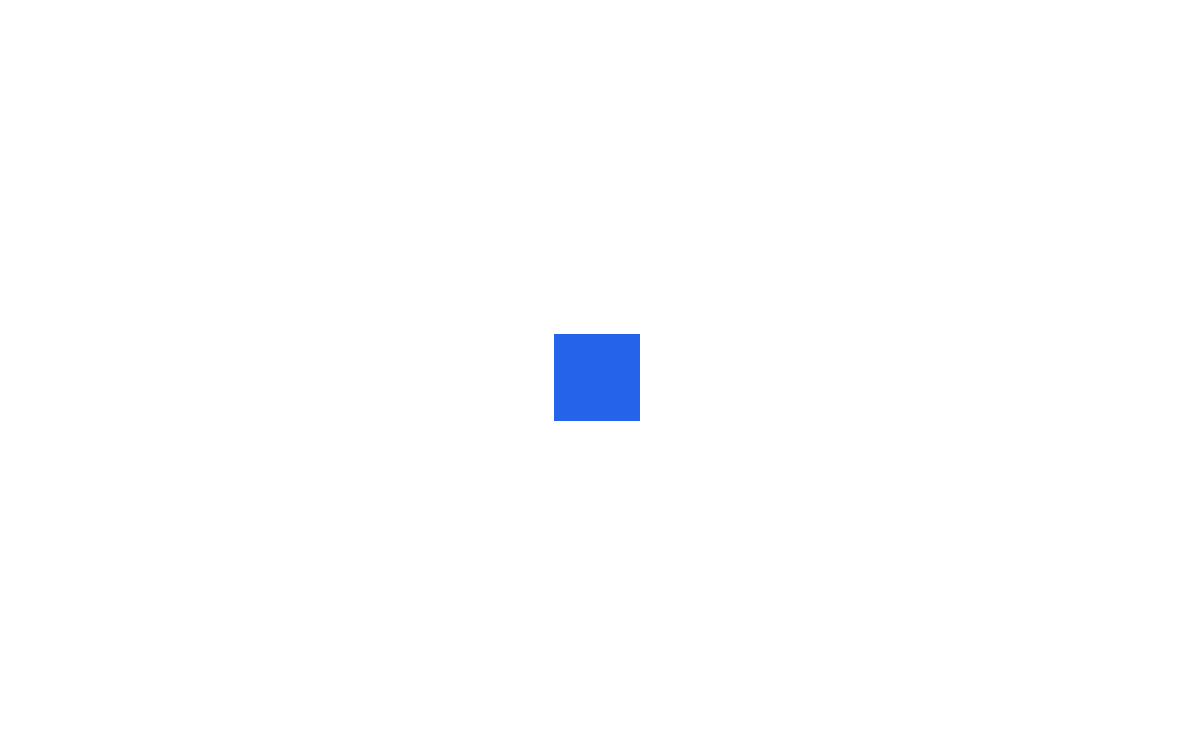 scroll, scrollTop: 0, scrollLeft: 0, axis: both 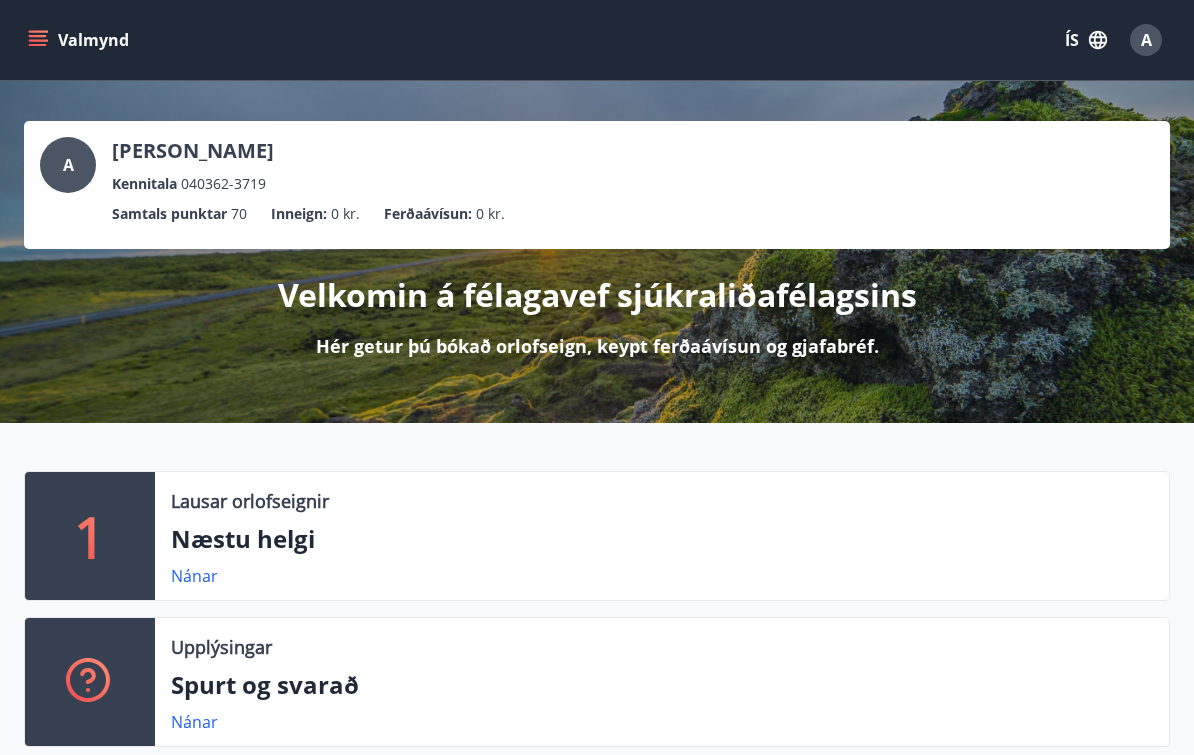 click on "Nánar" at bounding box center (194, 576) 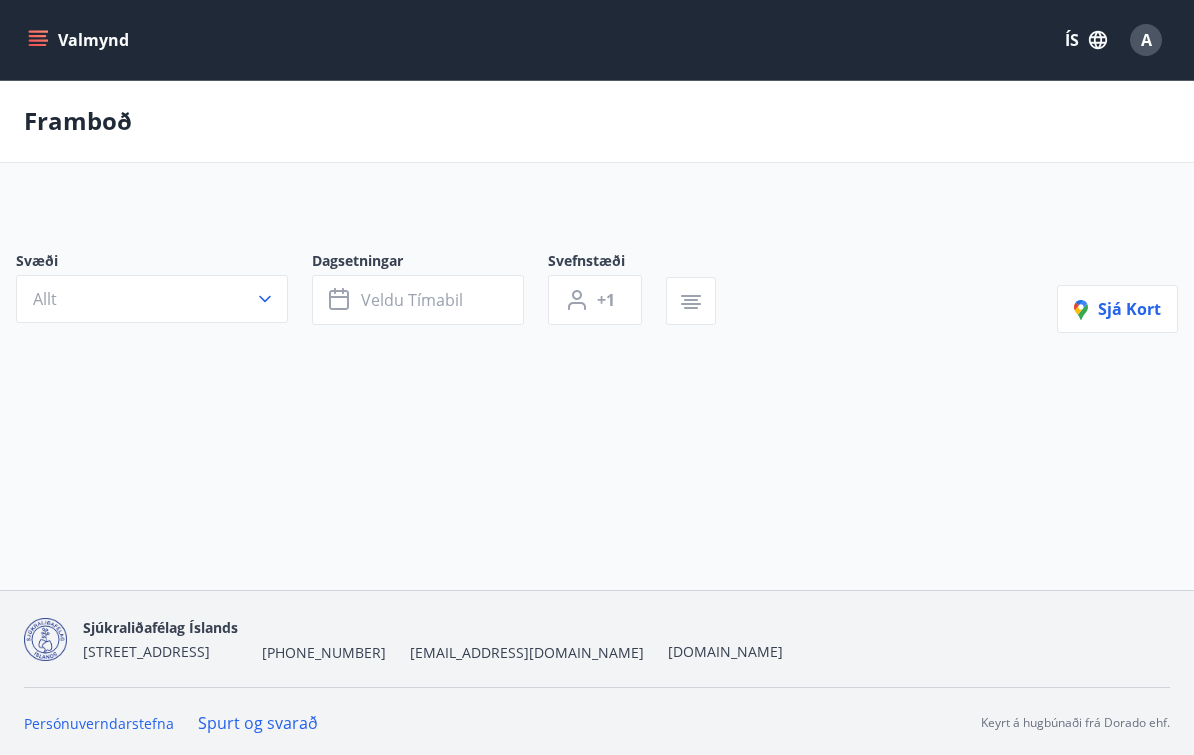 type on "*" 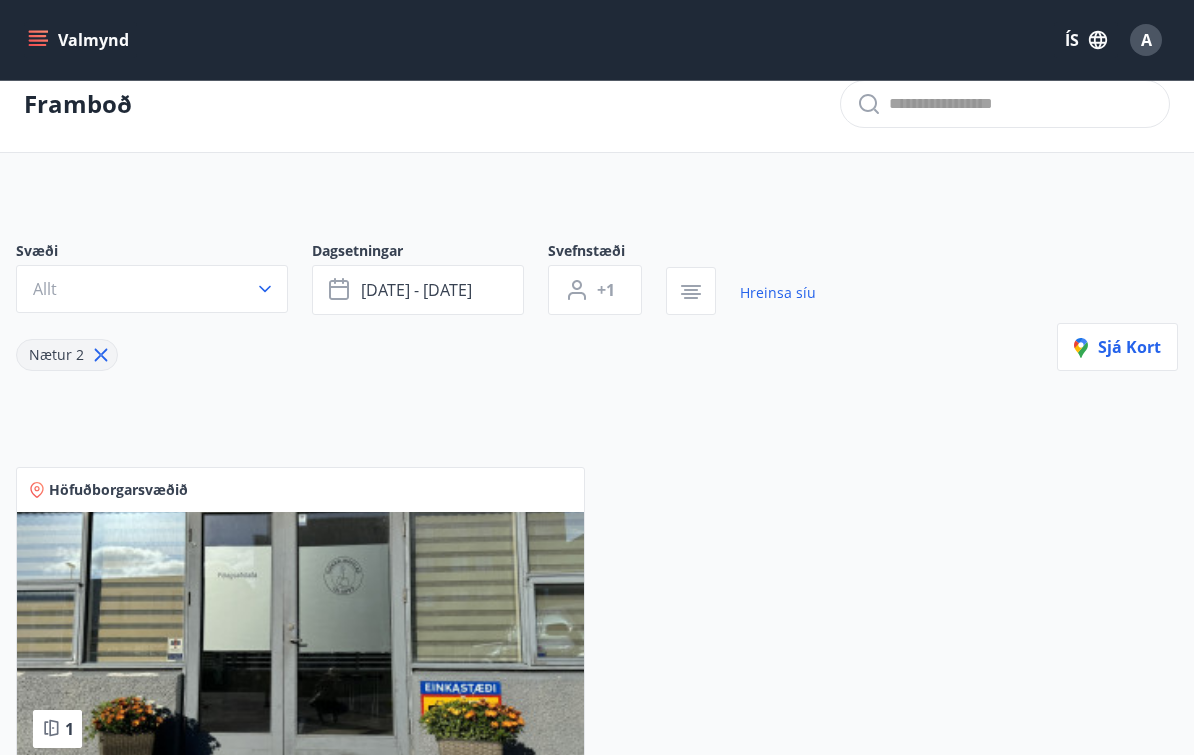 scroll, scrollTop: 0, scrollLeft: 0, axis: both 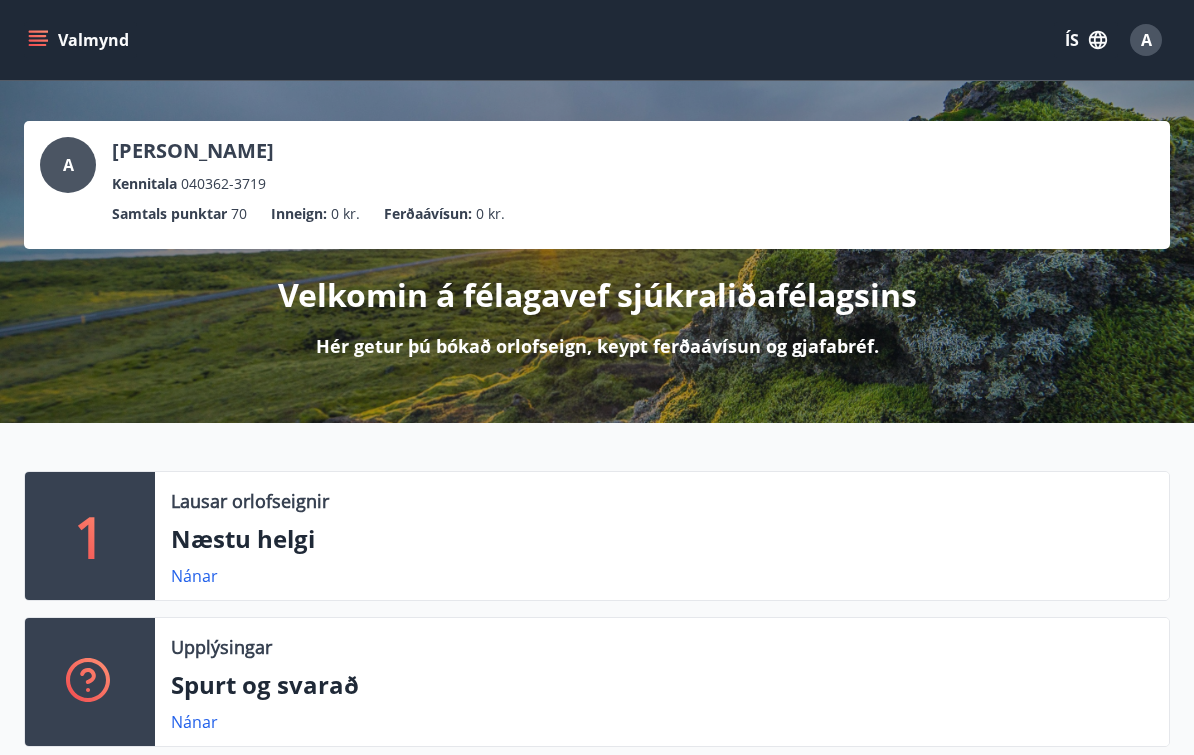 click on "Valmynd" at bounding box center (80, 40) 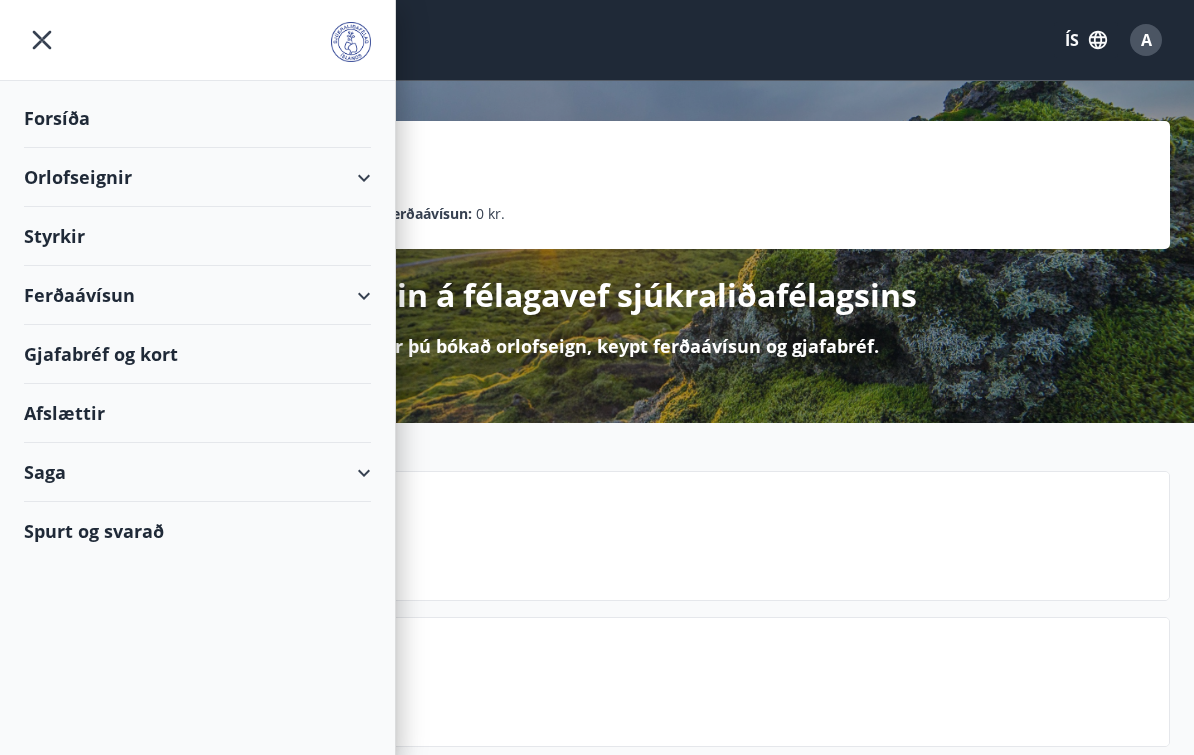 click on "Orlofseignir" at bounding box center [197, 177] 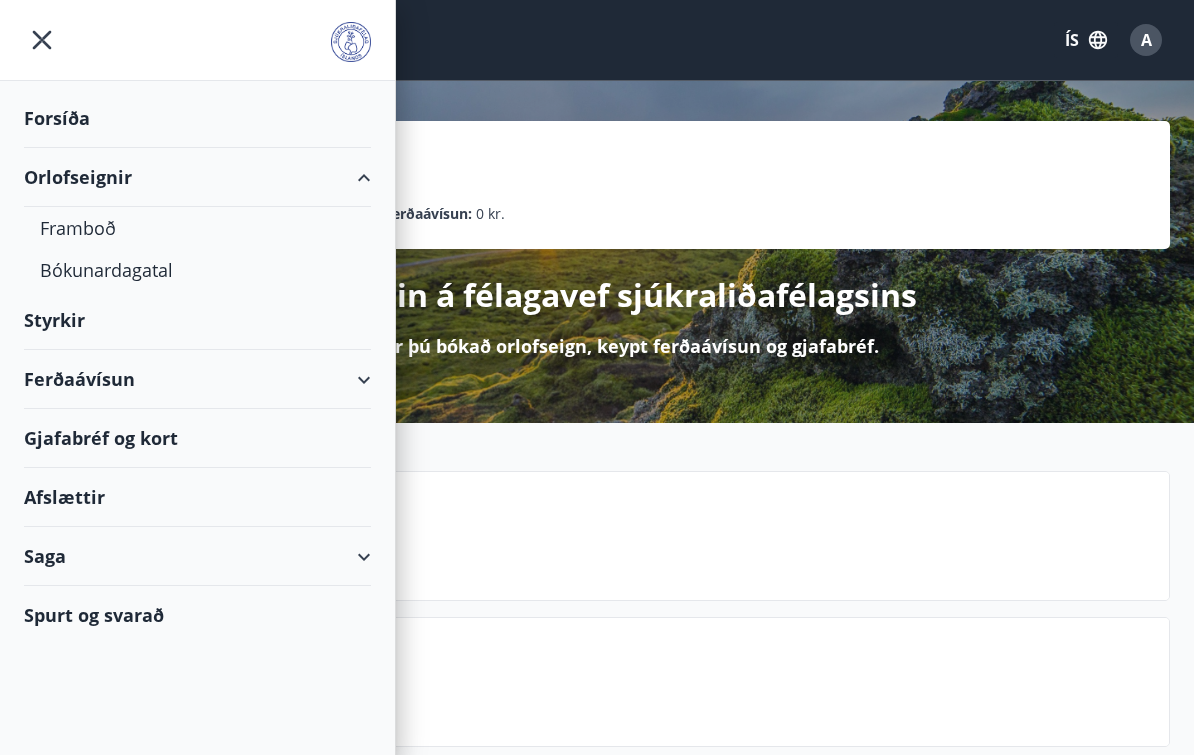 click on "Bókunardagatal" at bounding box center [197, 270] 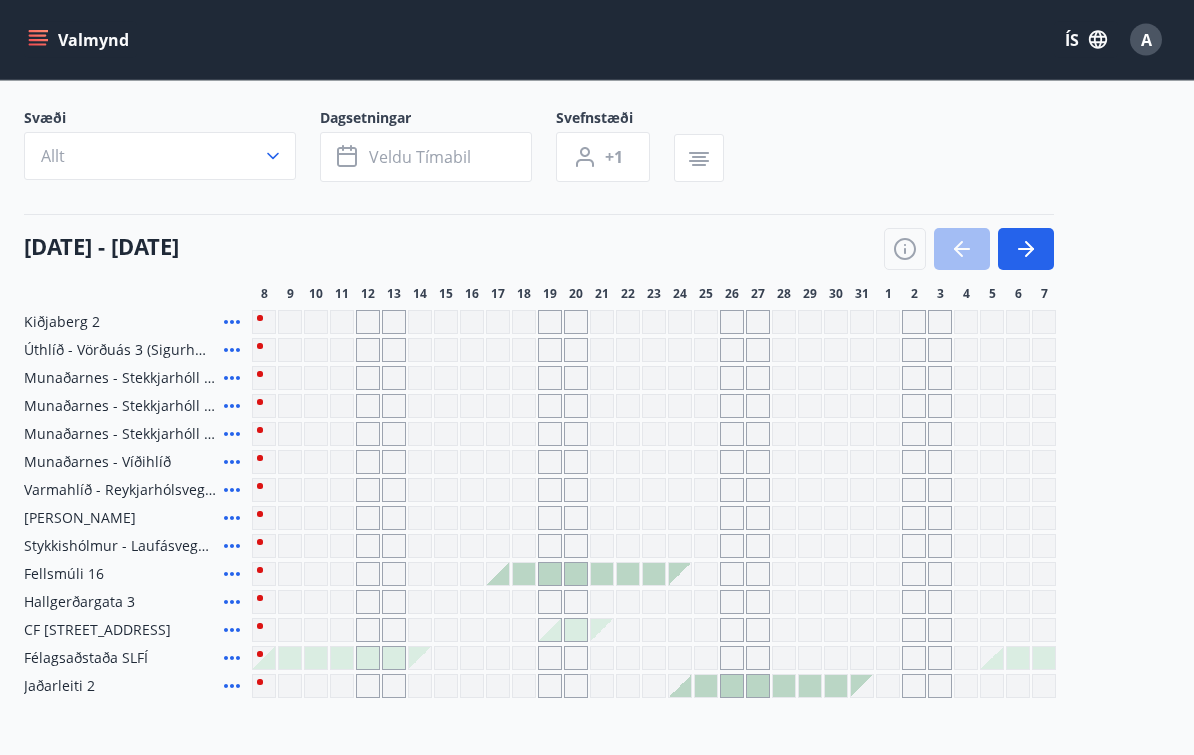 scroll, scrollTop: 109, scrollLeft: 0, axis: vertical 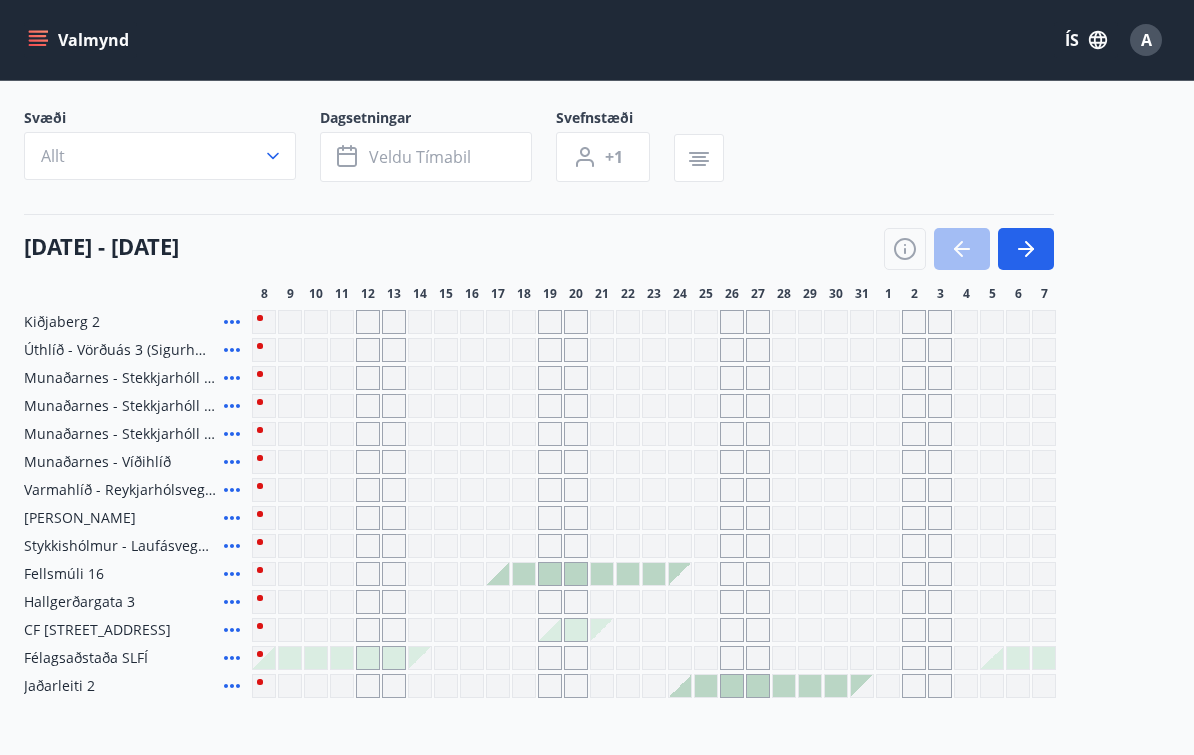 click 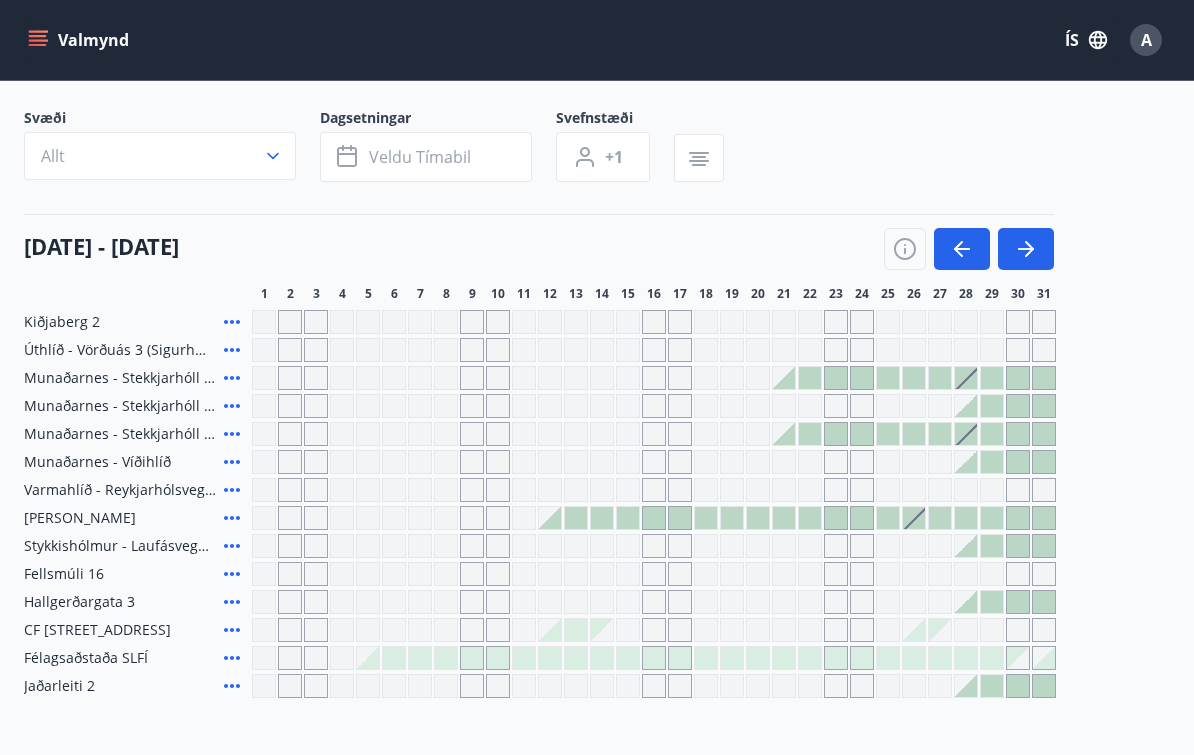 click 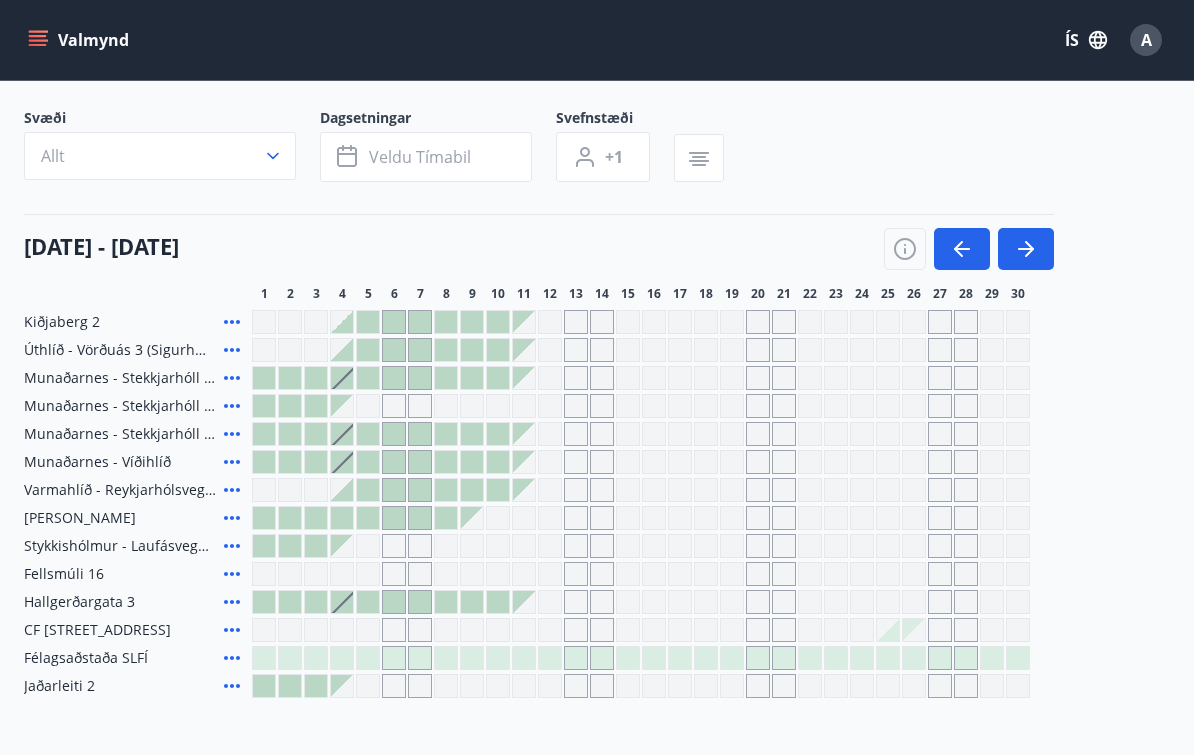 click 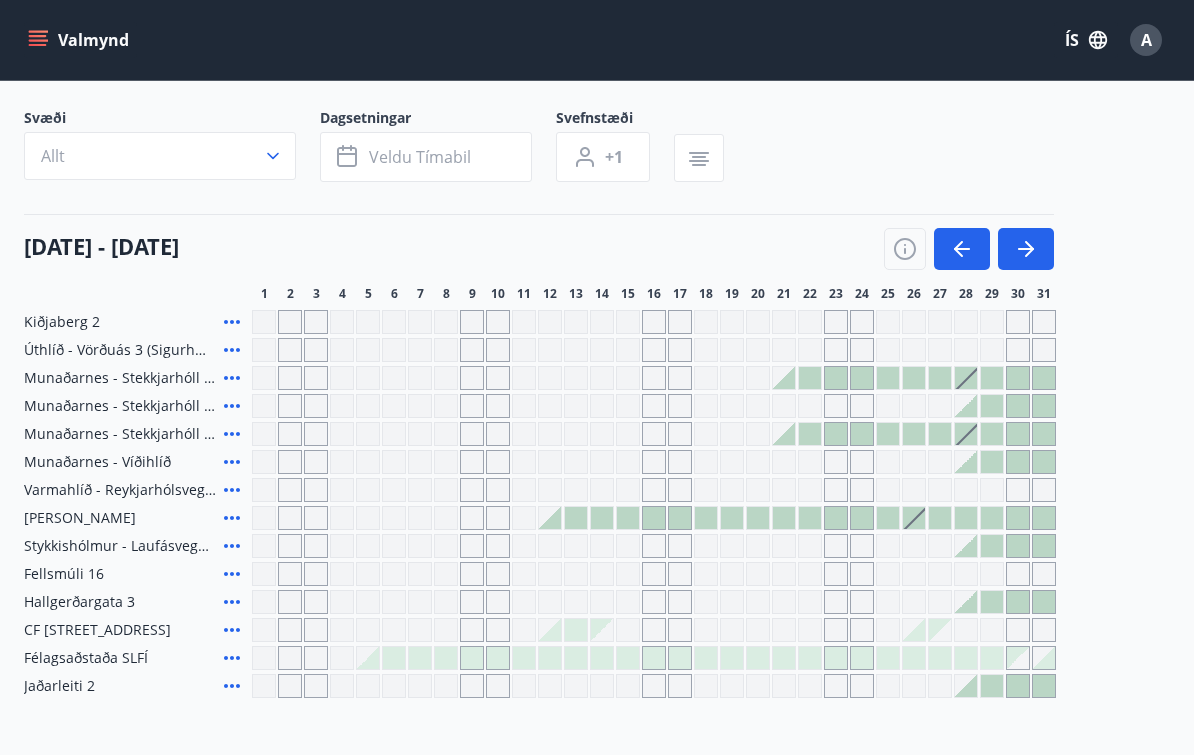 click 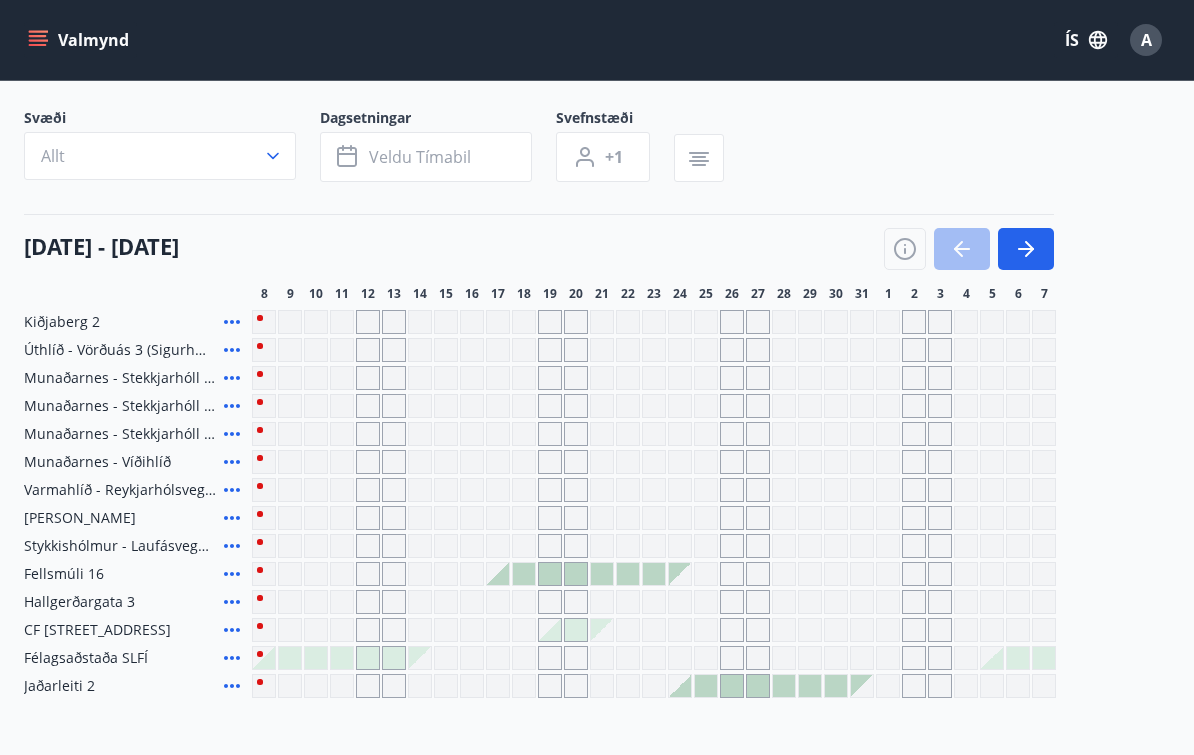 click 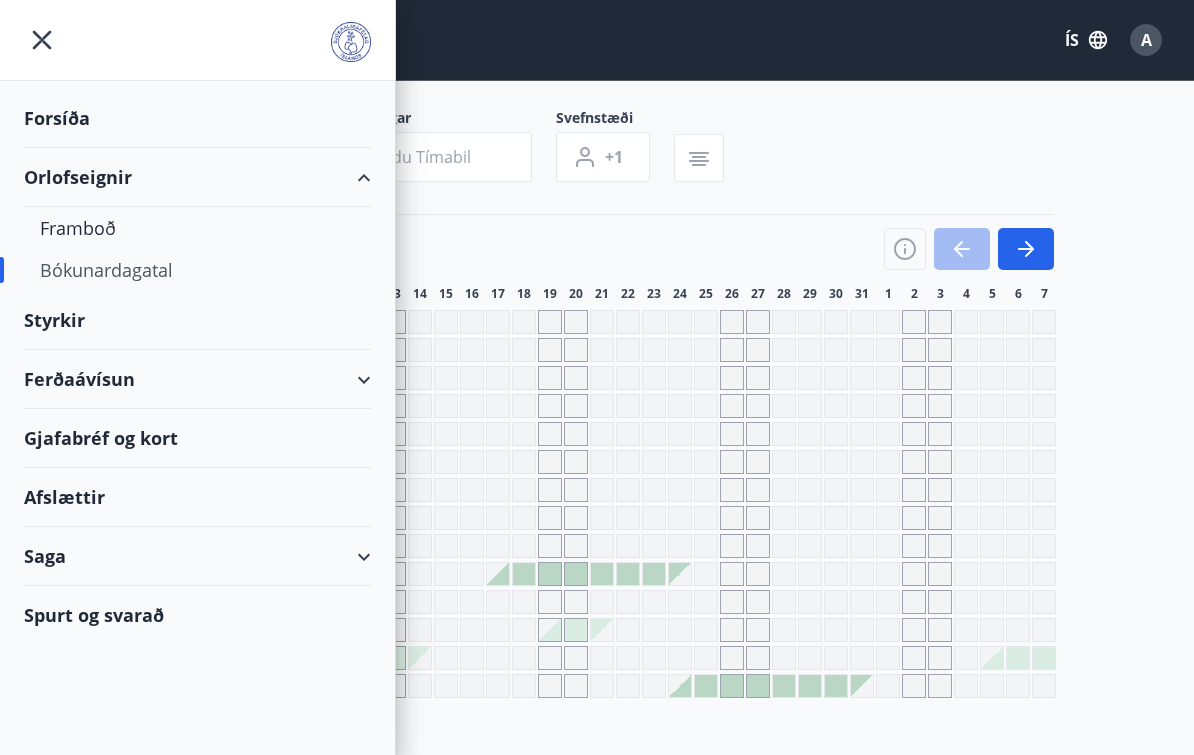 click on "Ferðaávísun" at bounding box center [197, 379] 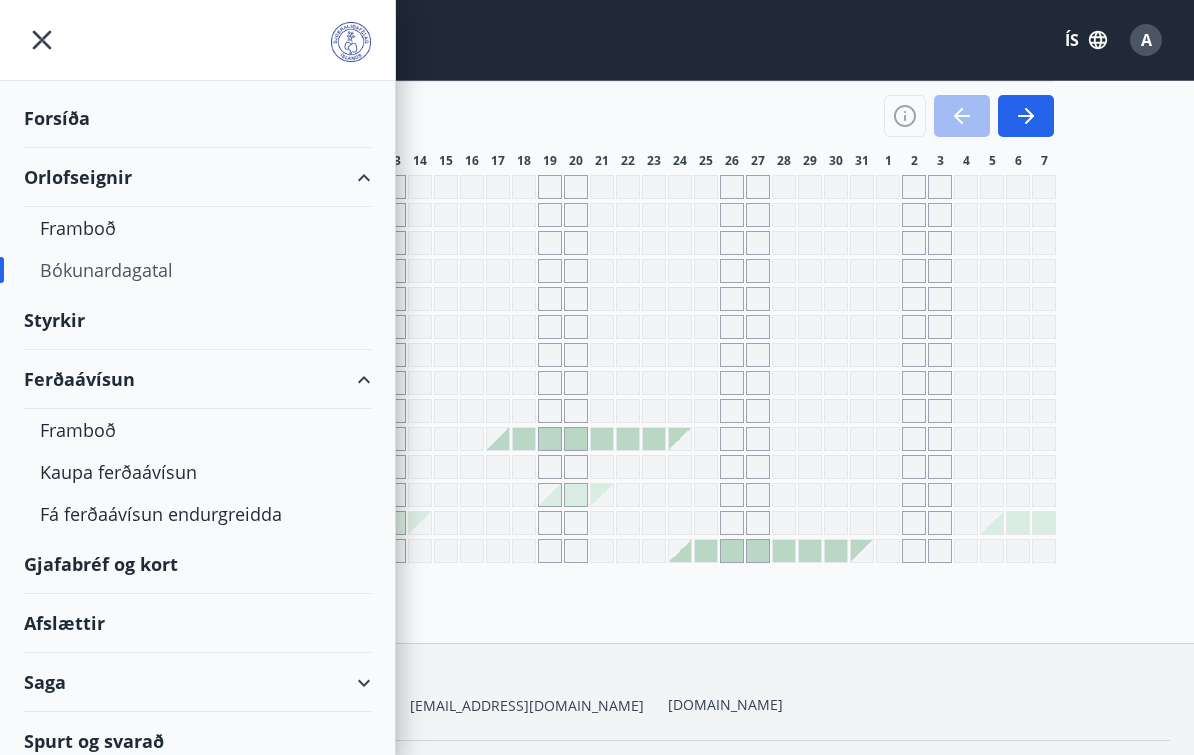 scroll, scrollTop: 264, scrollLeft: 0, axis: vertical 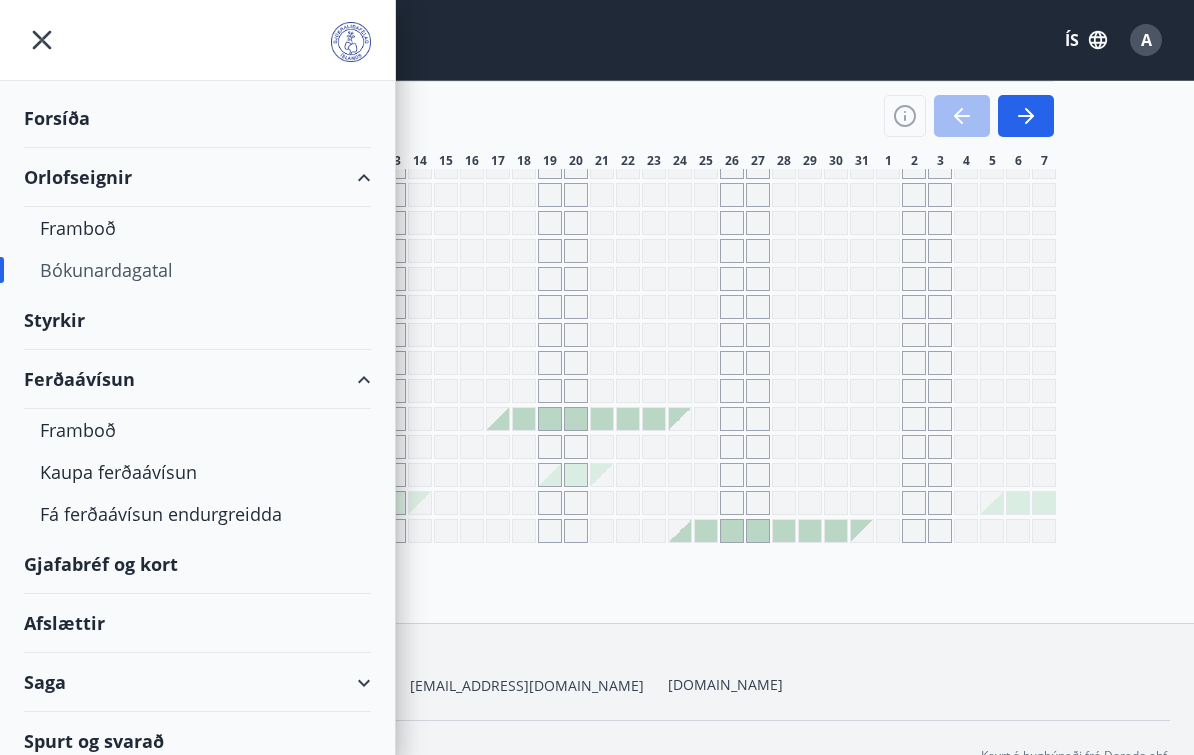 click on "Saga" at bounding box center (197, 682) 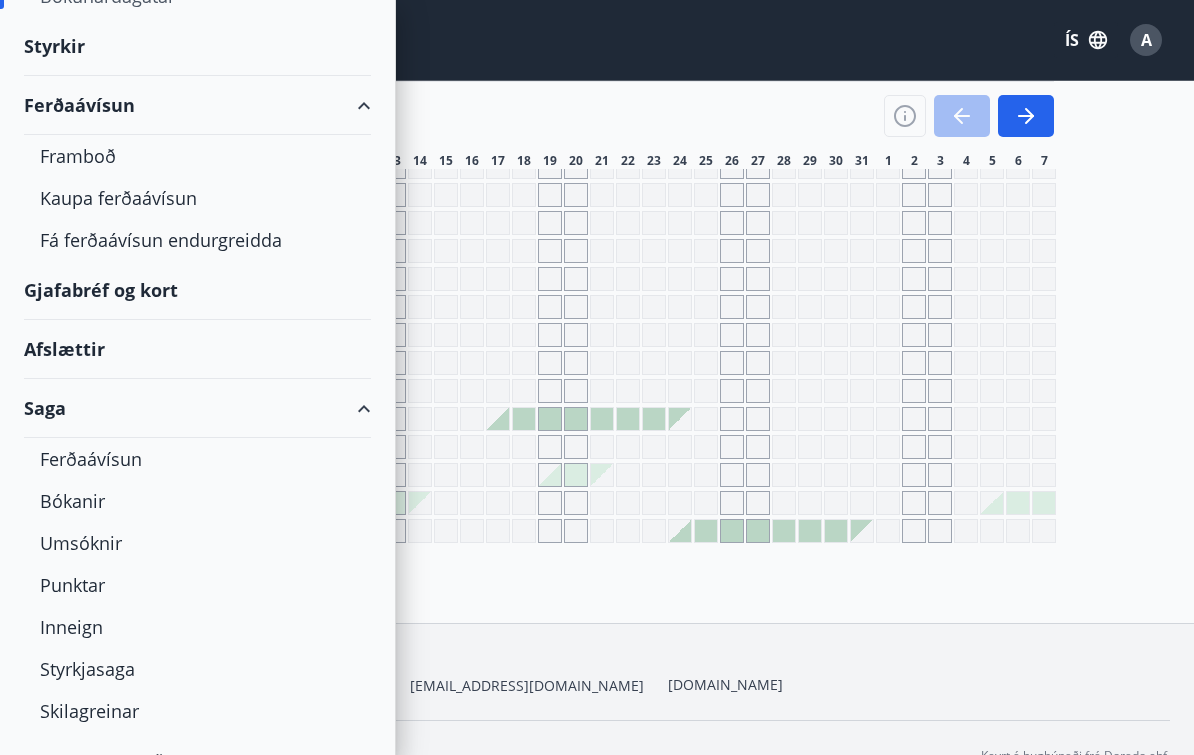 scroll, scrollTop: 273, scrollLeft: 0, axis: vertical 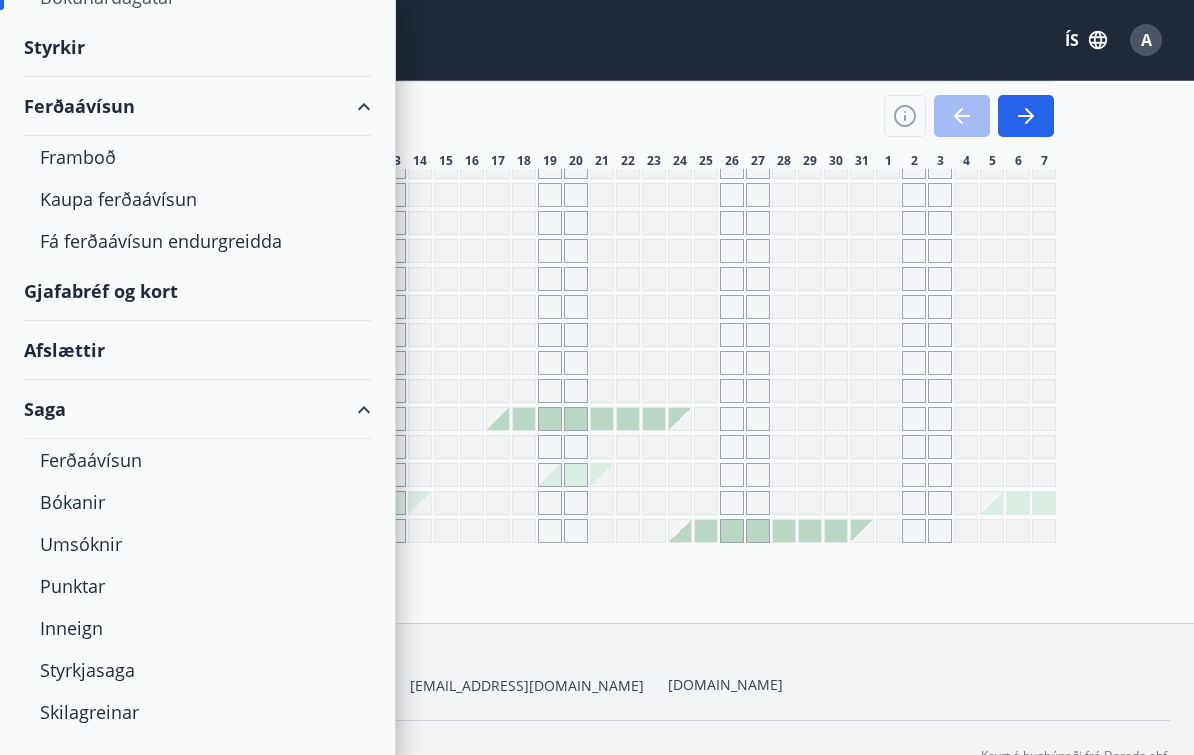 click on "Spurt og svarað" at bounding box center (197, 762) 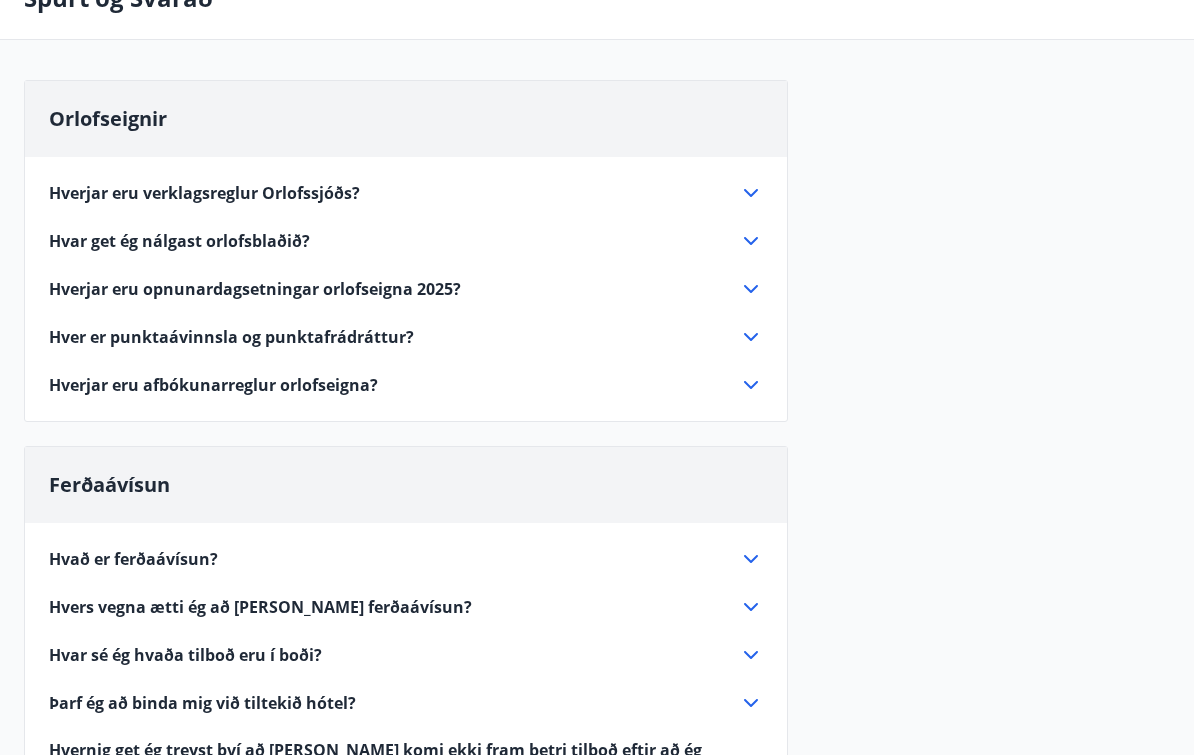 scroll, scrollTop: 125, scrollLeft: 0, axis: vertical 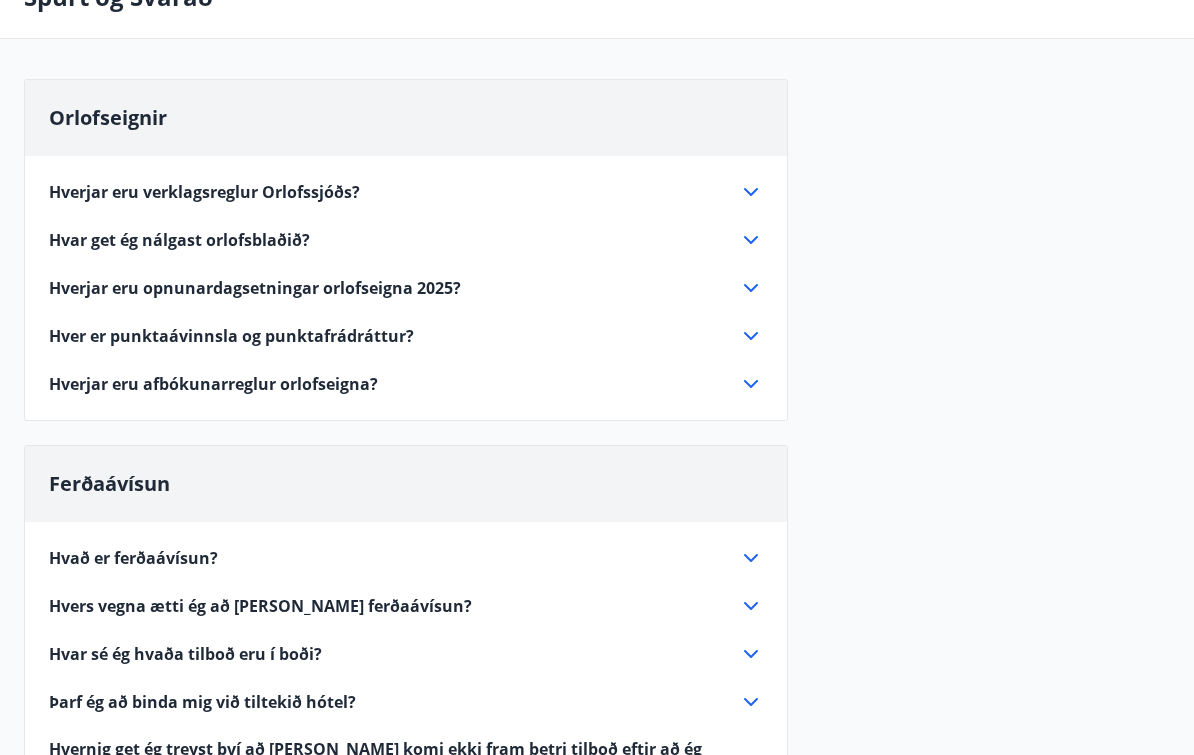 click 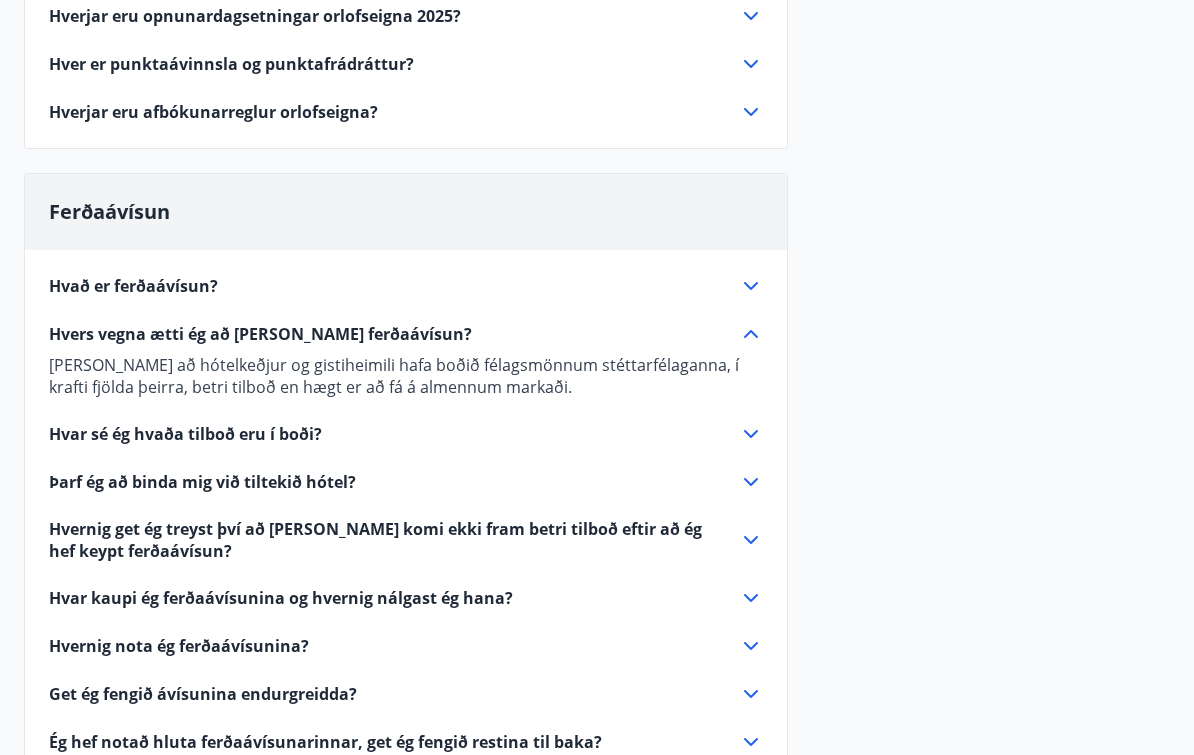 scroll, scrollTop: 398, scrollLeft: 0, axis: vertical 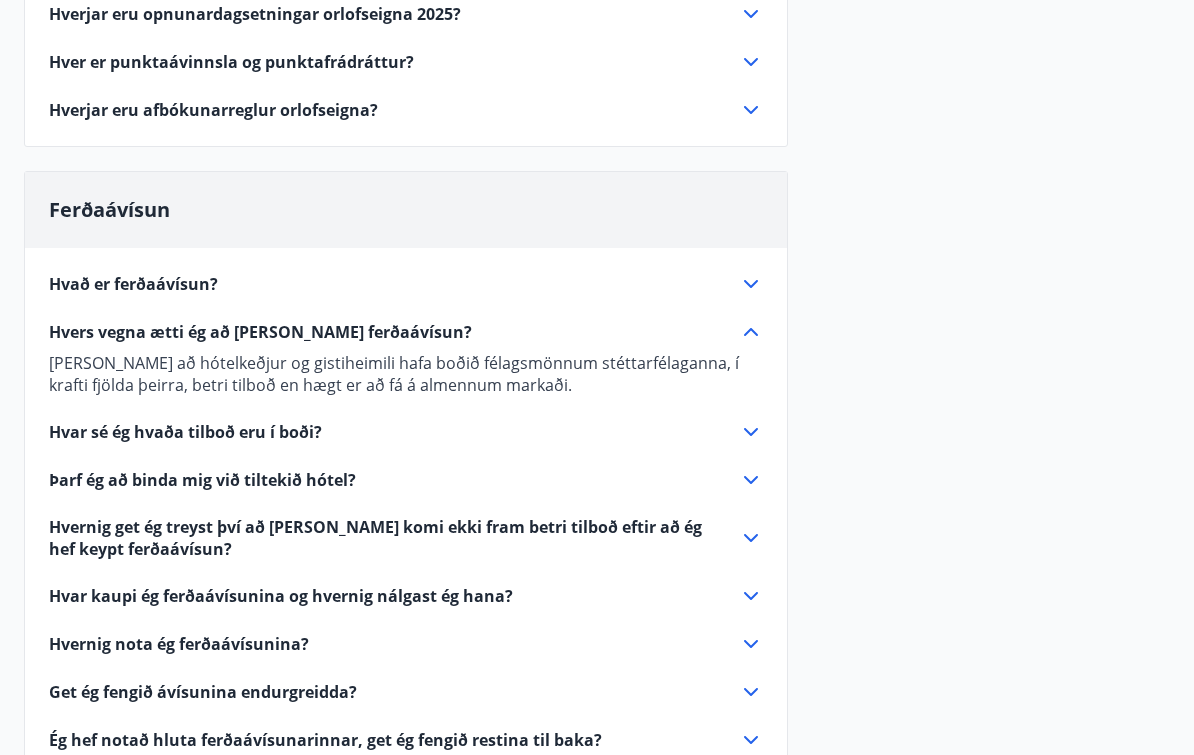 click 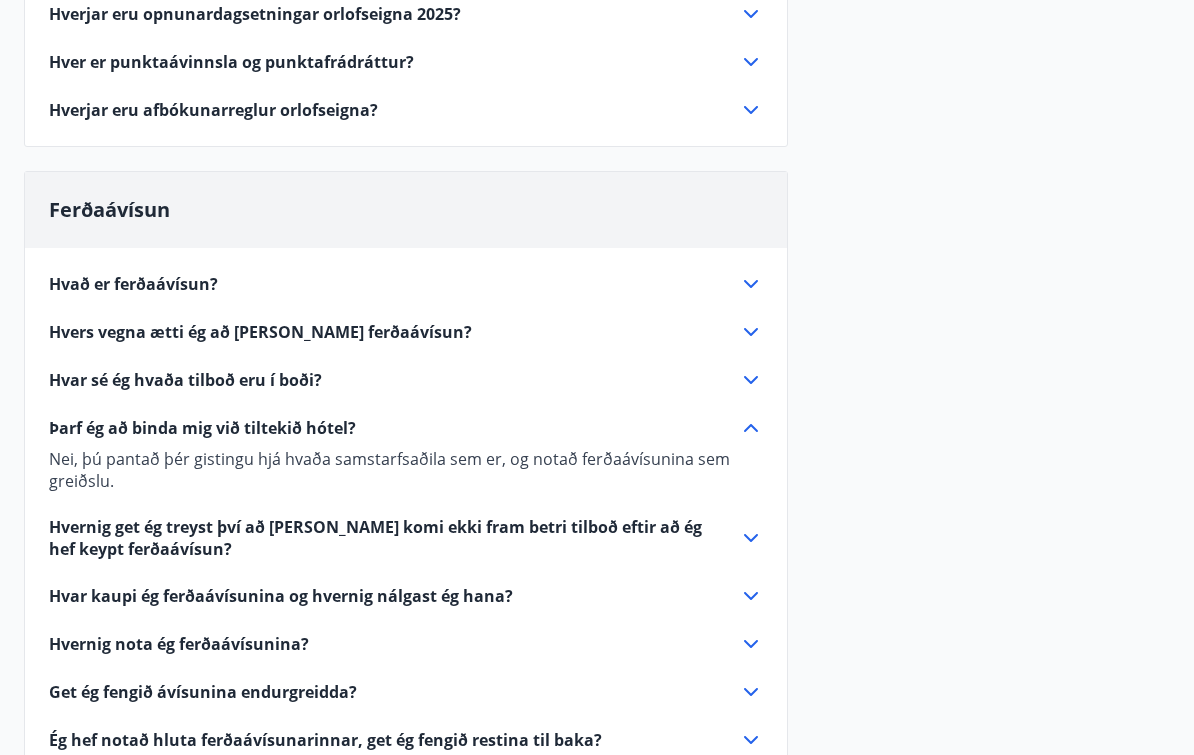 click 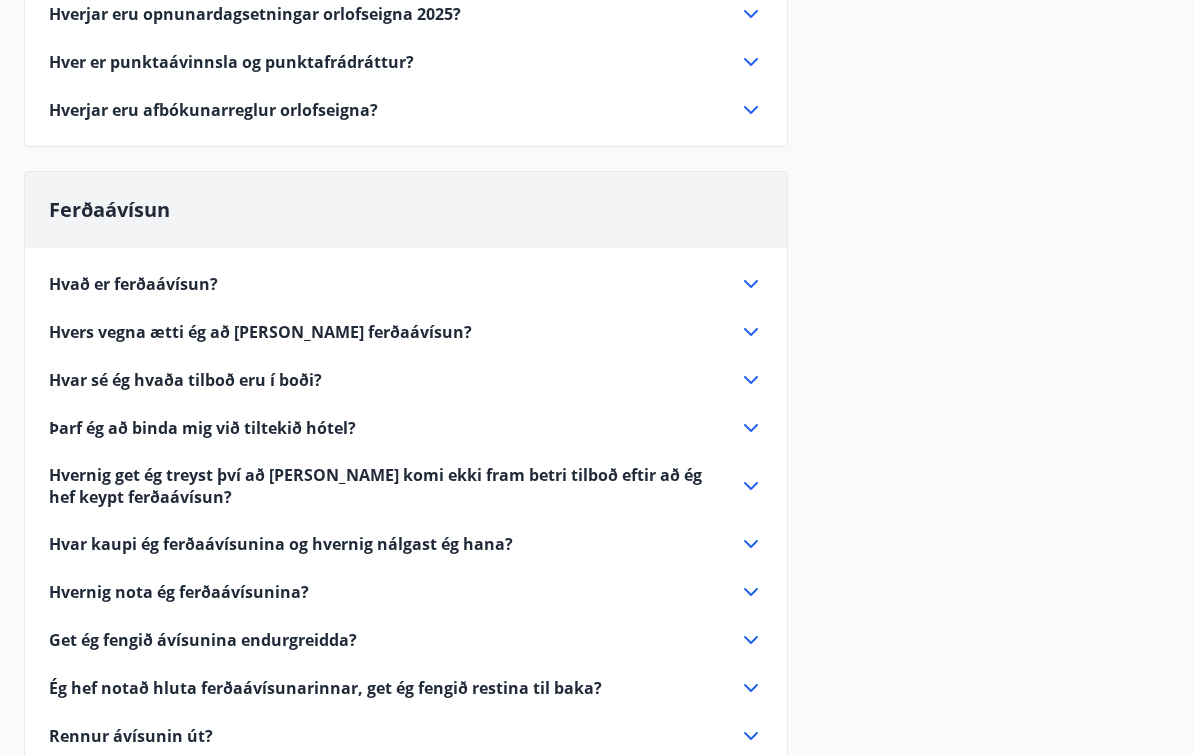click 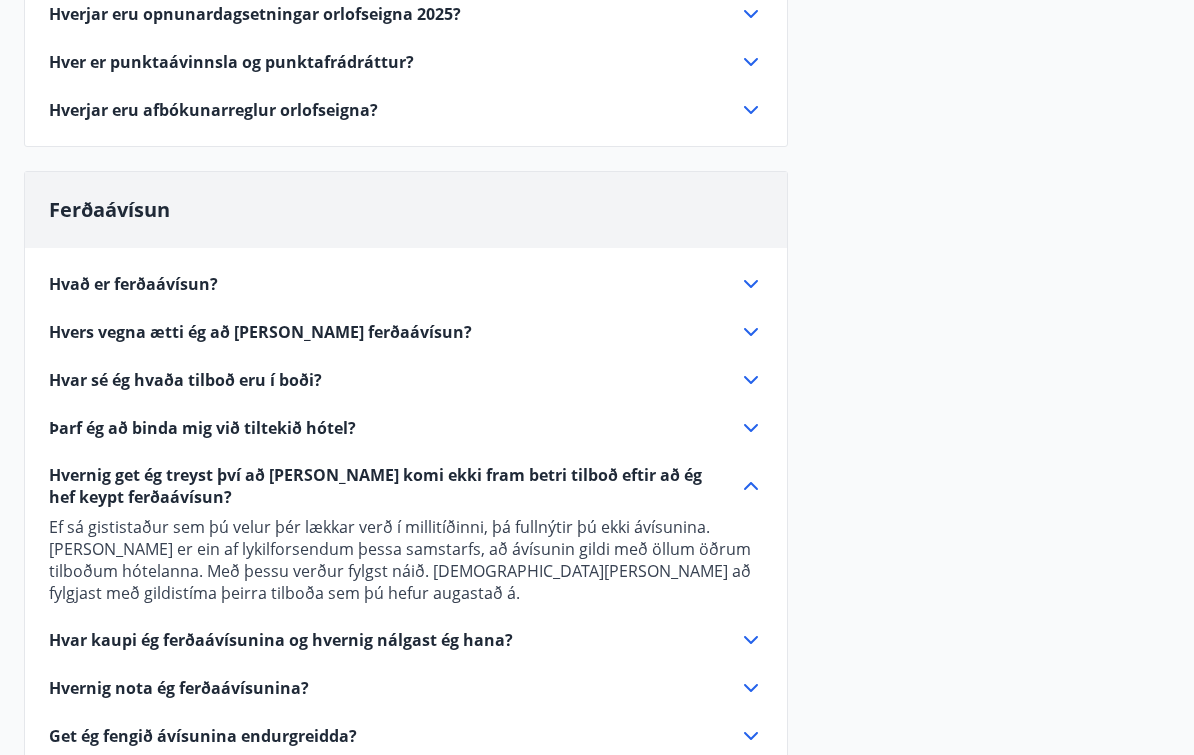 click on "Hvar kaupi ég ferðaávísunina og hvernig nálgast ég hana?" at bounding box center [394, 640] 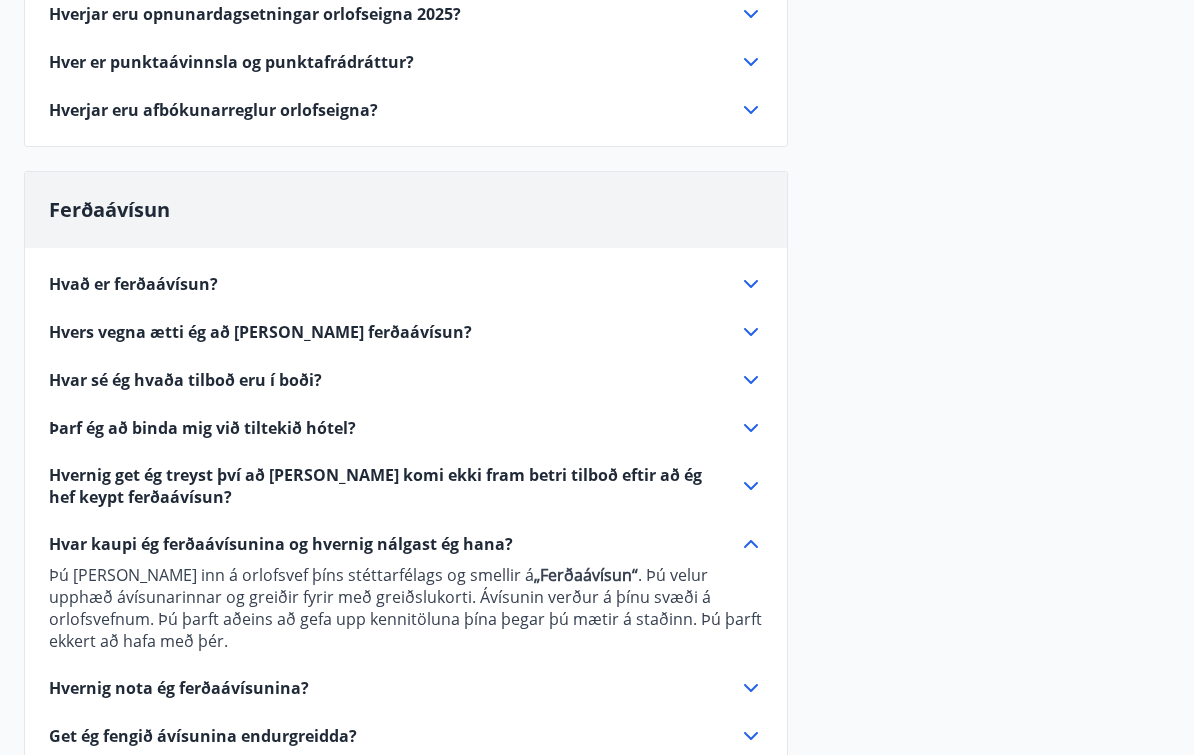 click 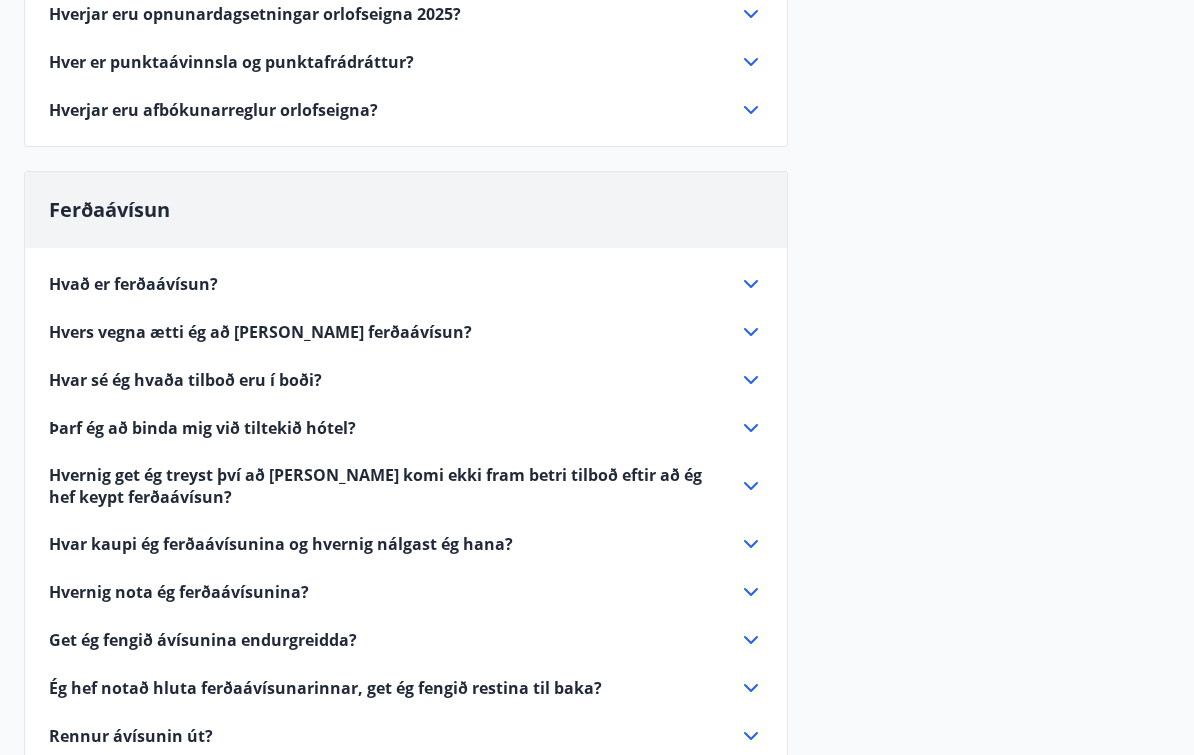 click 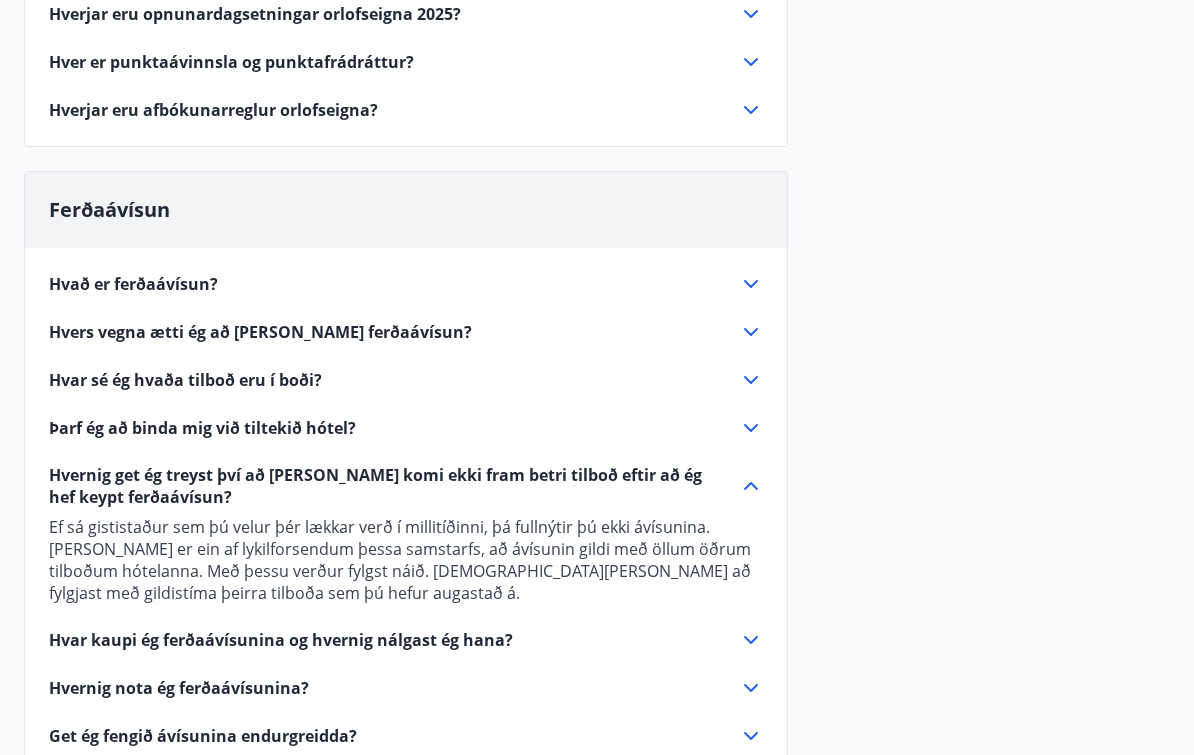 click 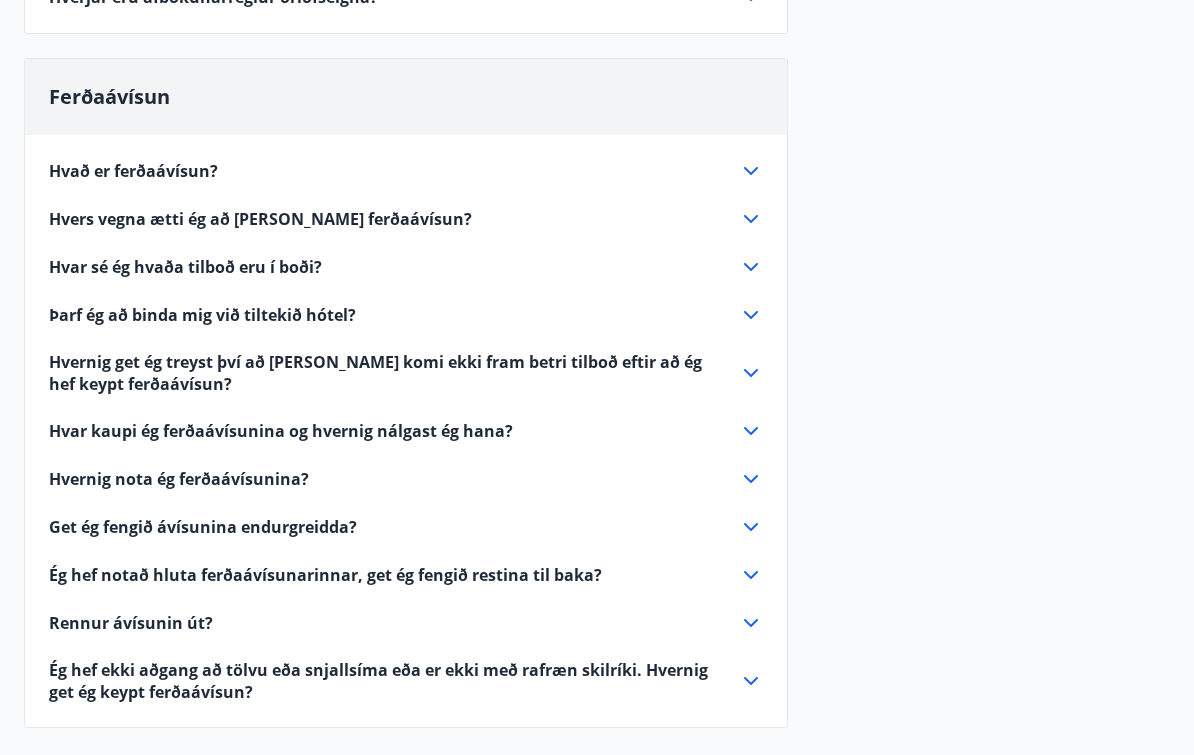 scroll, scrollTop: 512, scrollLeft: 0, axis: vertical 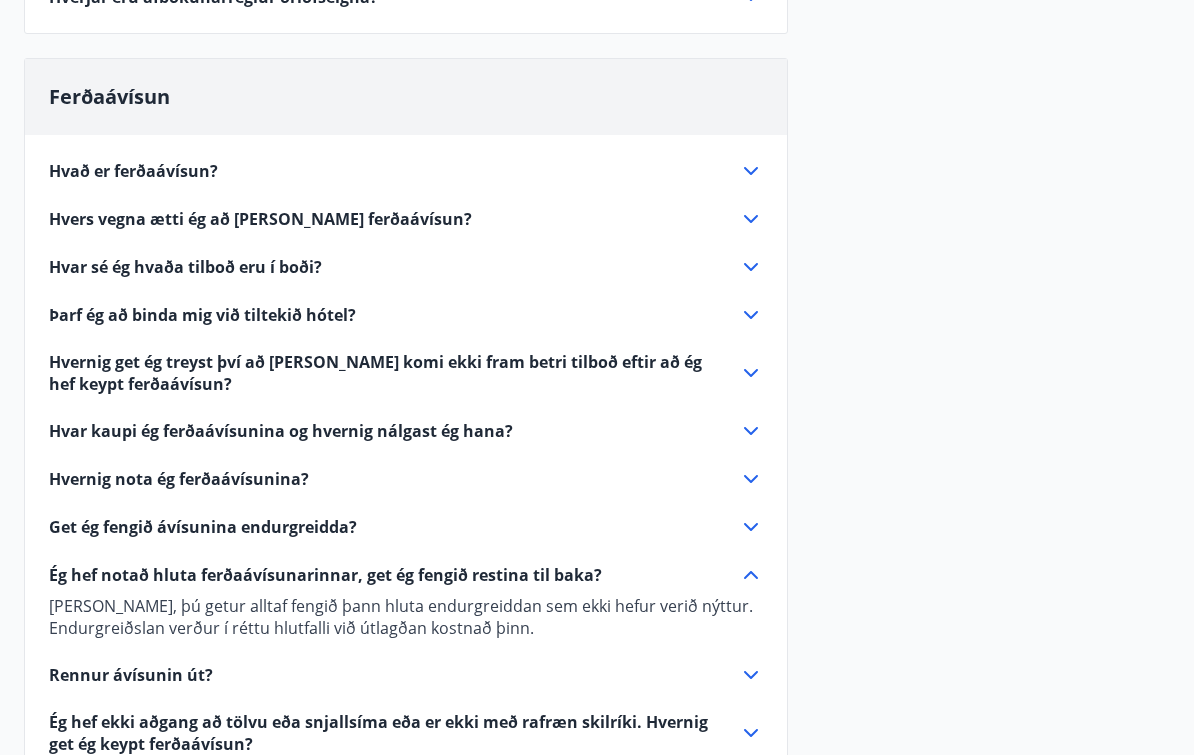 click 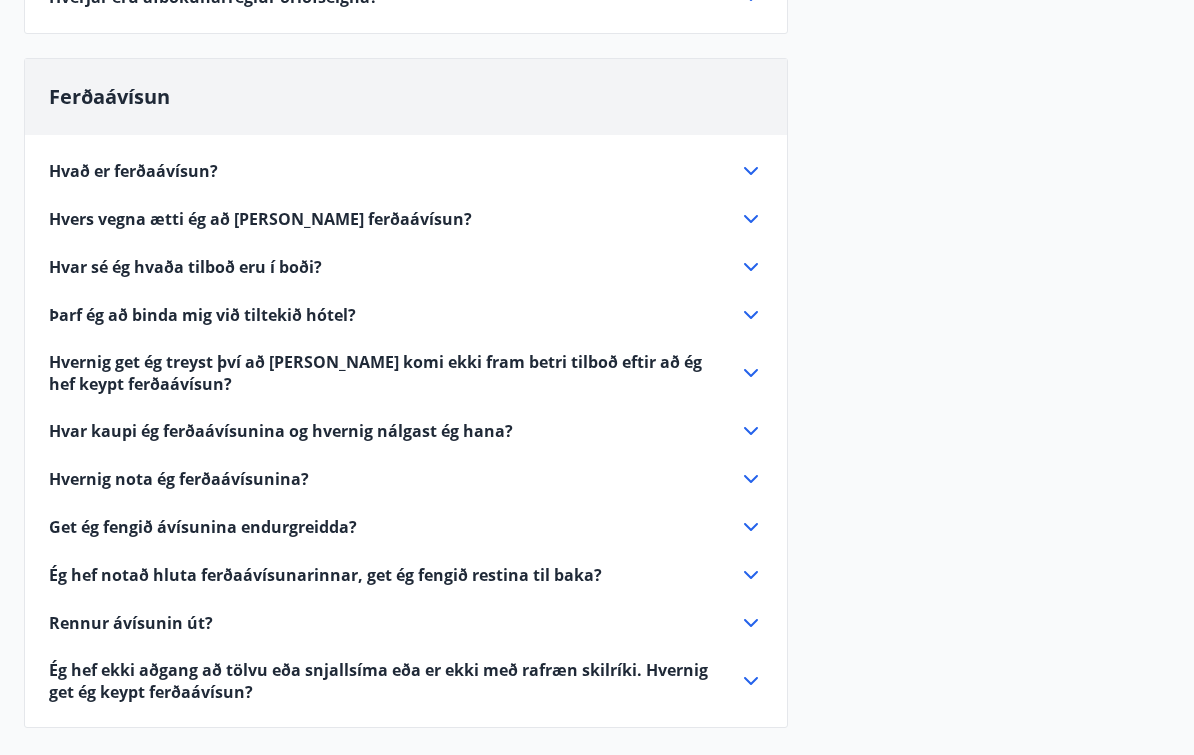 click 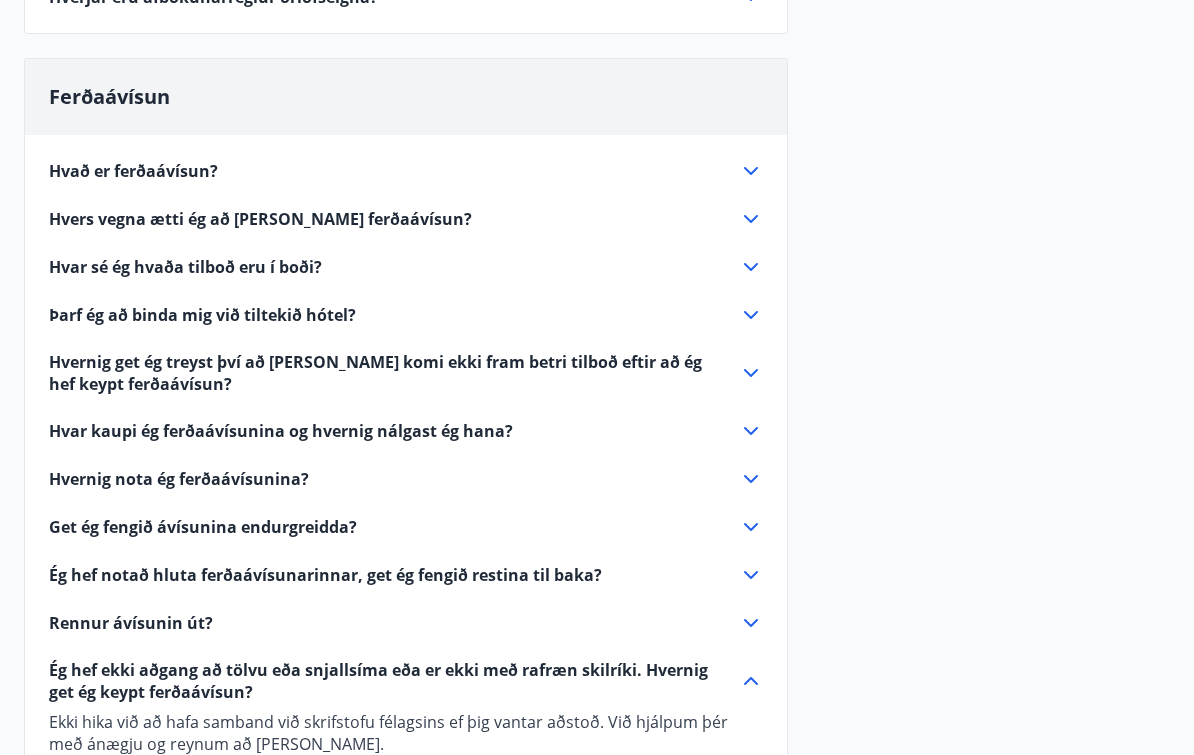 click 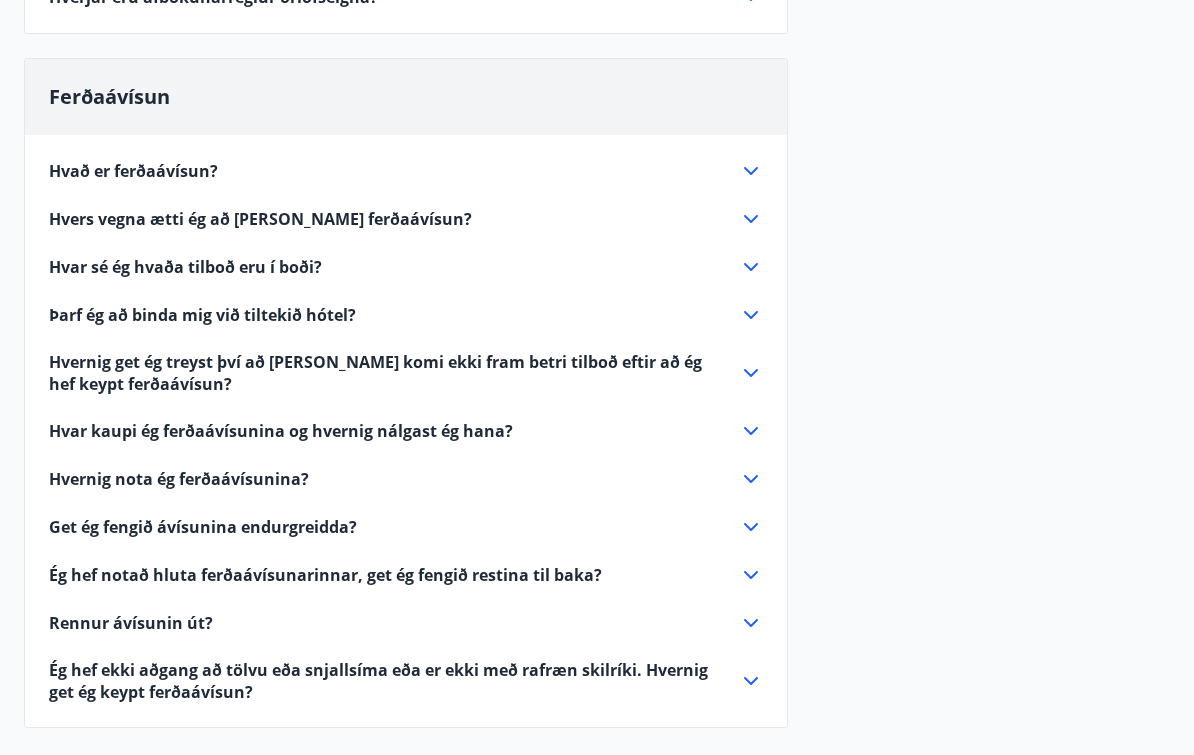 click 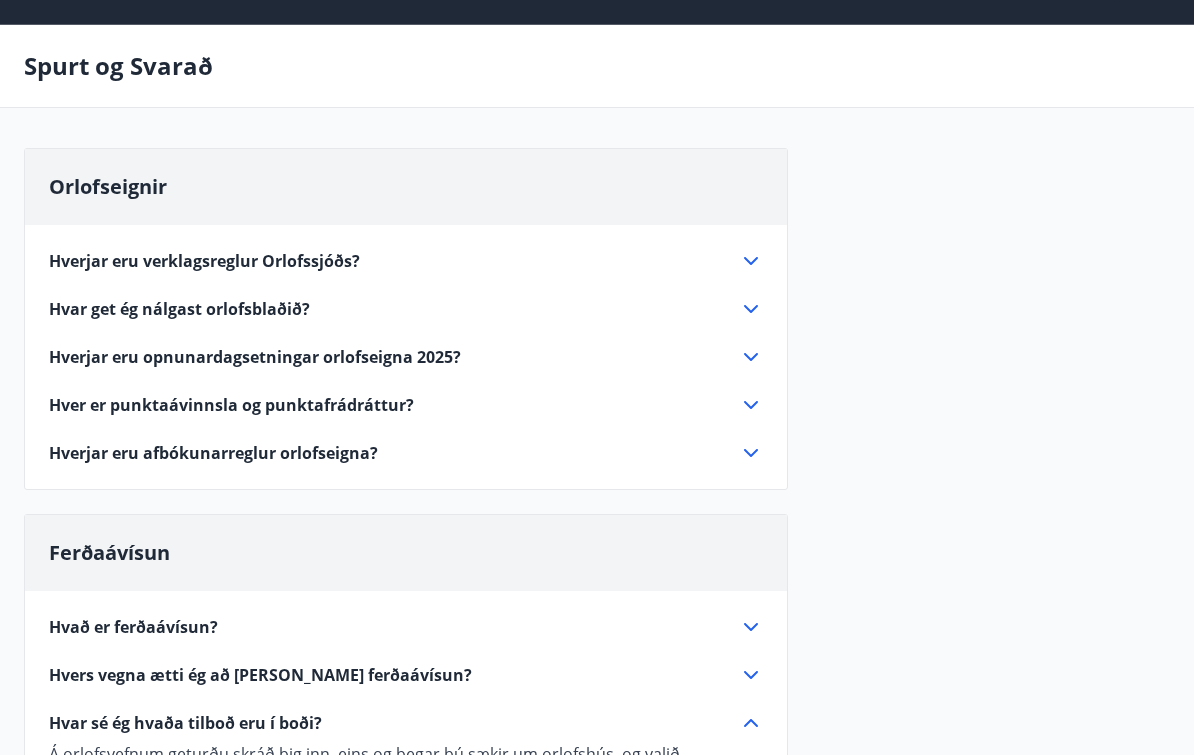 scroll, scrollTop: 0, scrollLeft: 0, axis: both 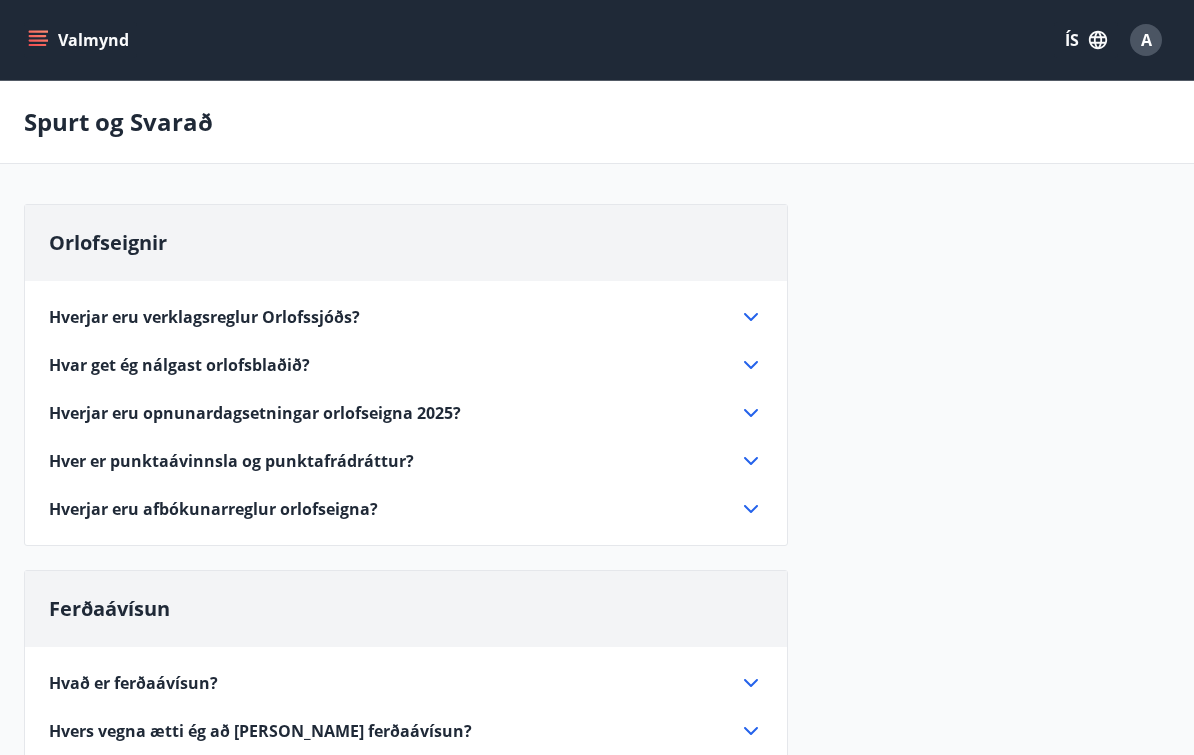 click 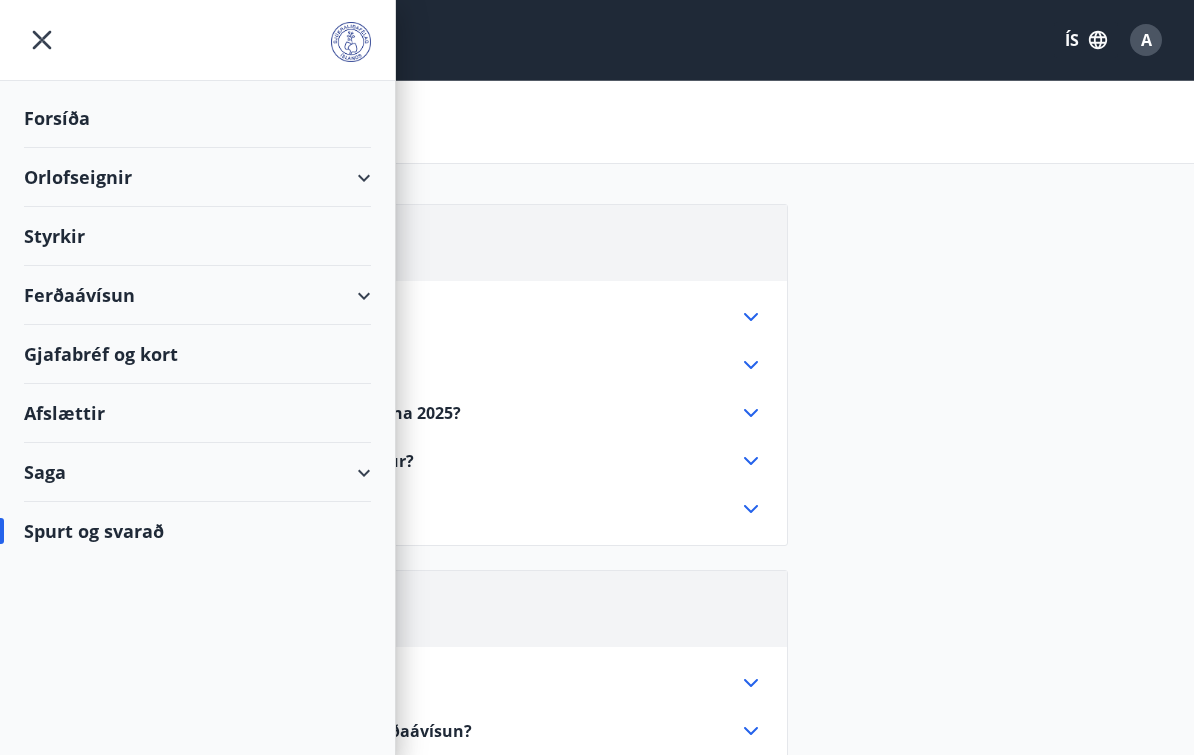 click on "Ferðaávísun" at bounding box center [197, 295] 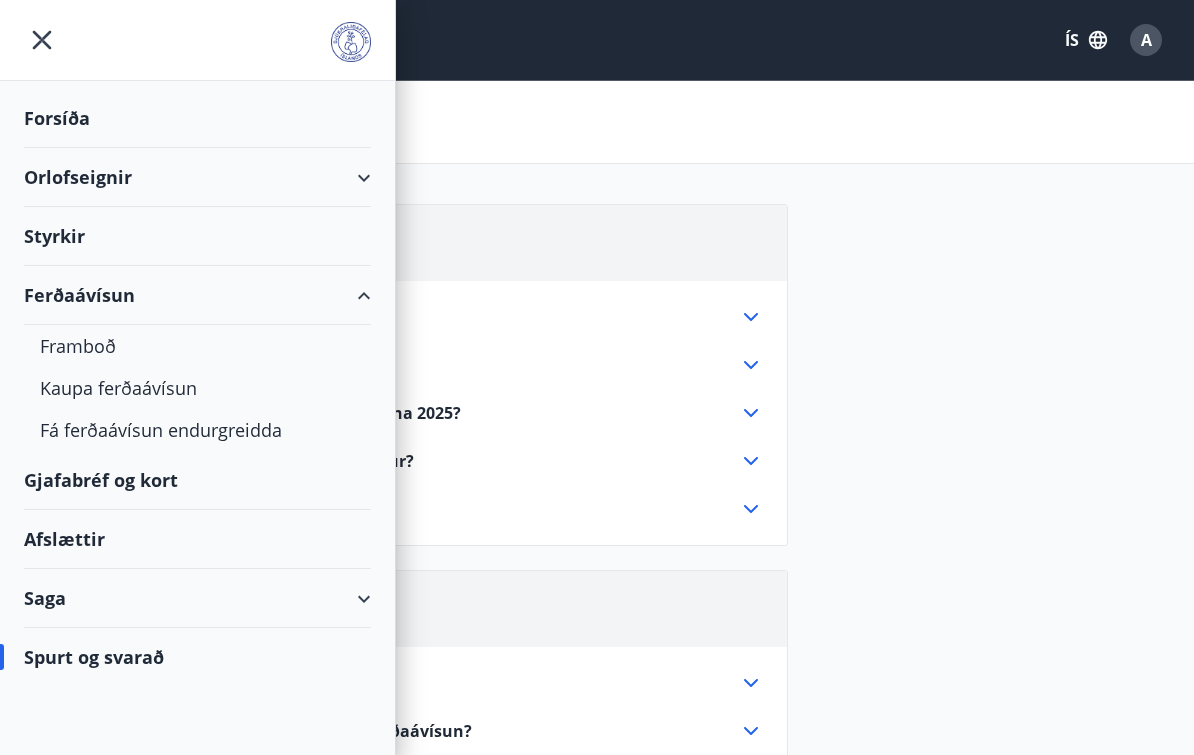click on "Framboð" at bounding box center [197, 346] 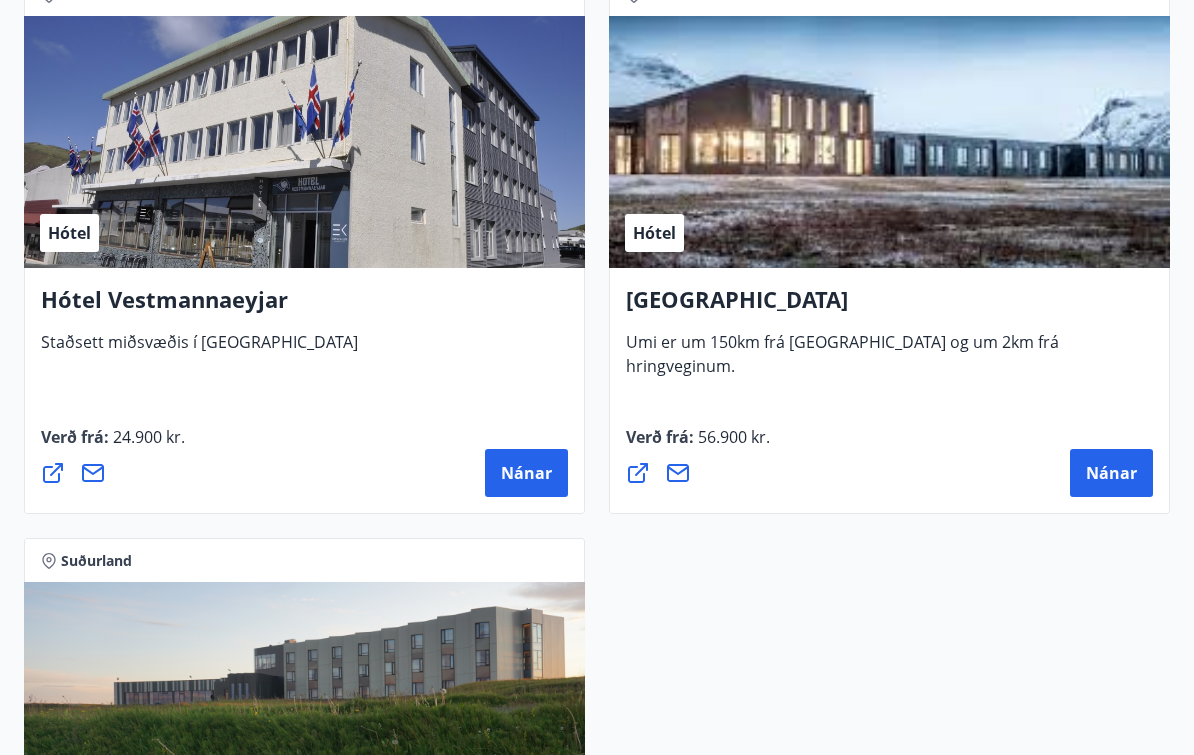 scroll, scrollTop: 7752, scrollLeft: 0, axis: vertical 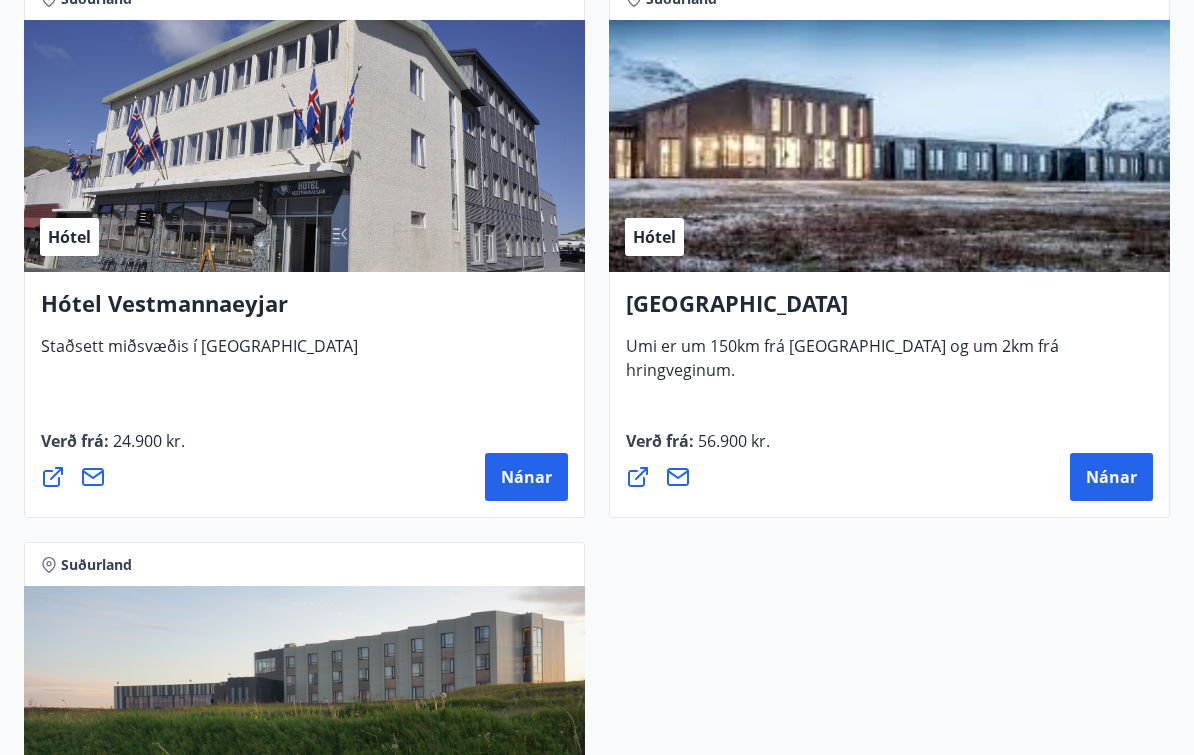 click on "Nánar" at bounding box center [526, 477] 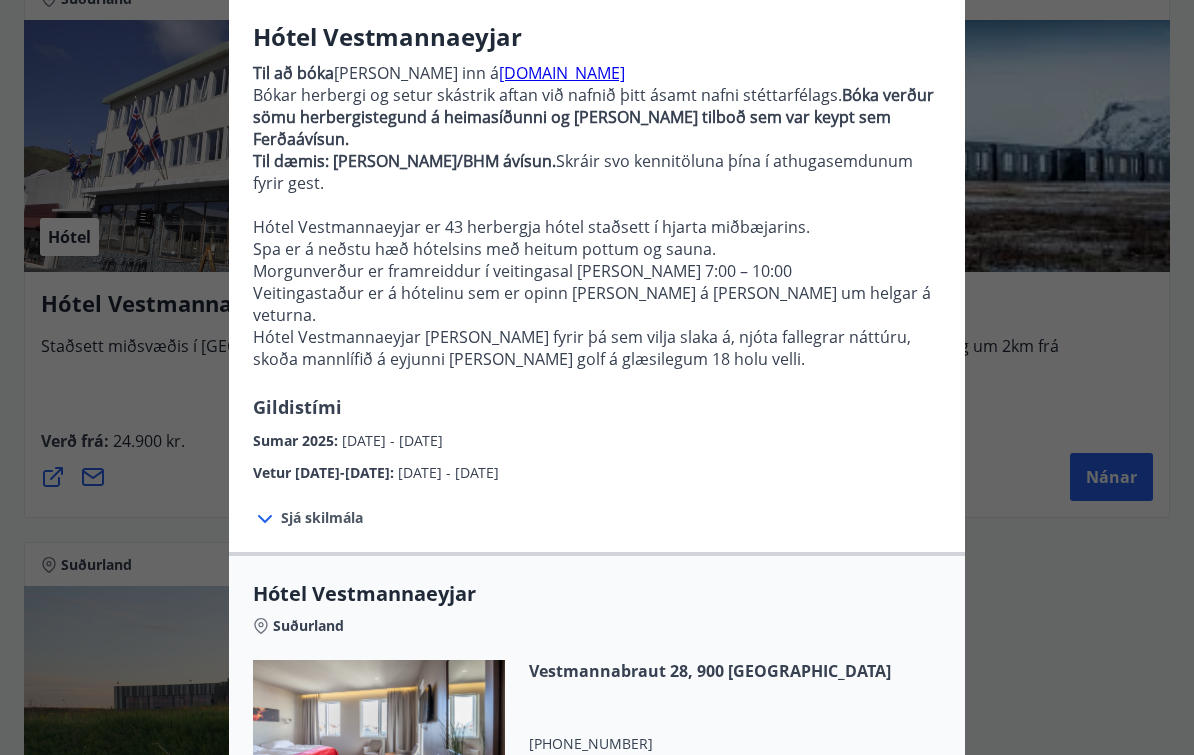 scroll, scrollTop: 165, scrollLeft: 0, axis: vertical 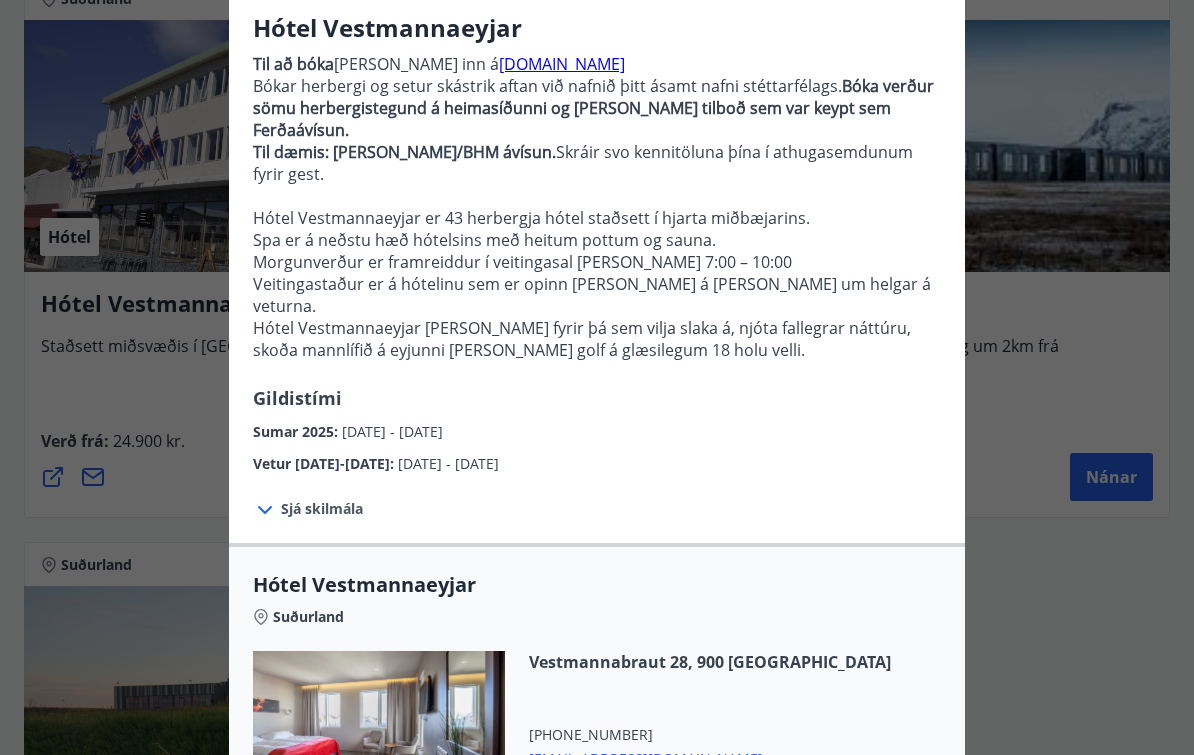 click on "Hótel Vestmannaeyjar" at bounding box center (597, 585) 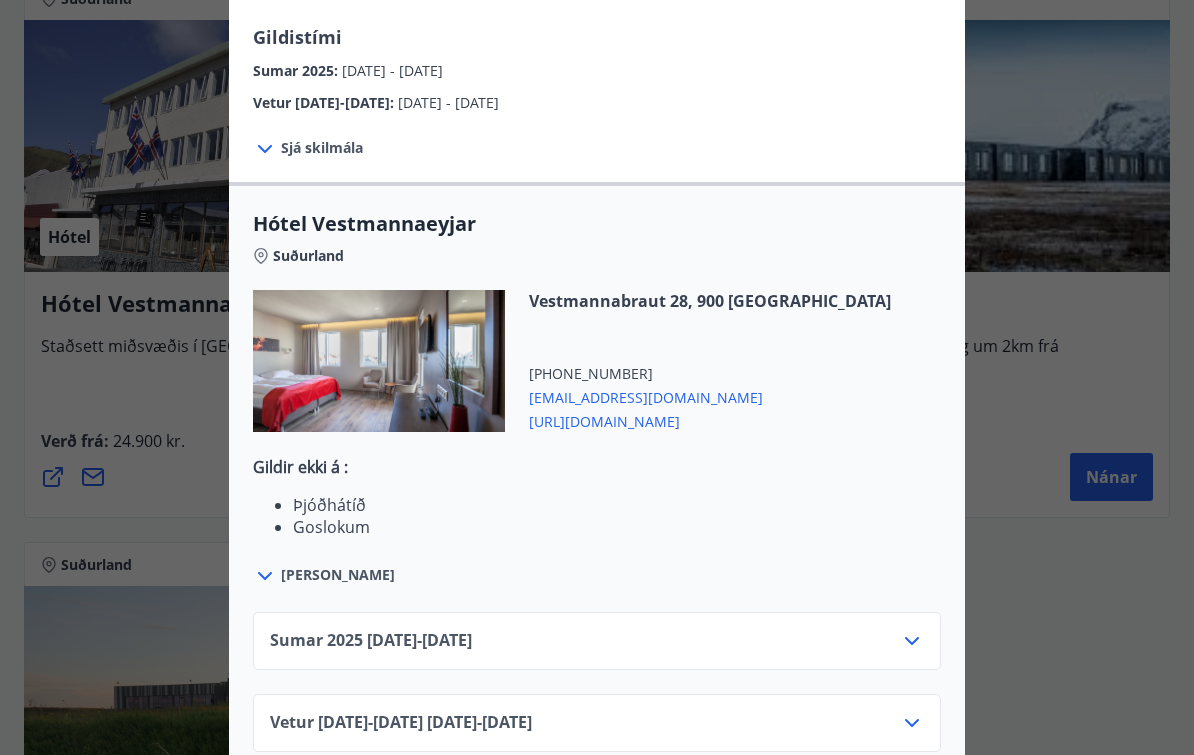 scroll, scrollTop: 525, scrollLeft: 0, axis: vertical 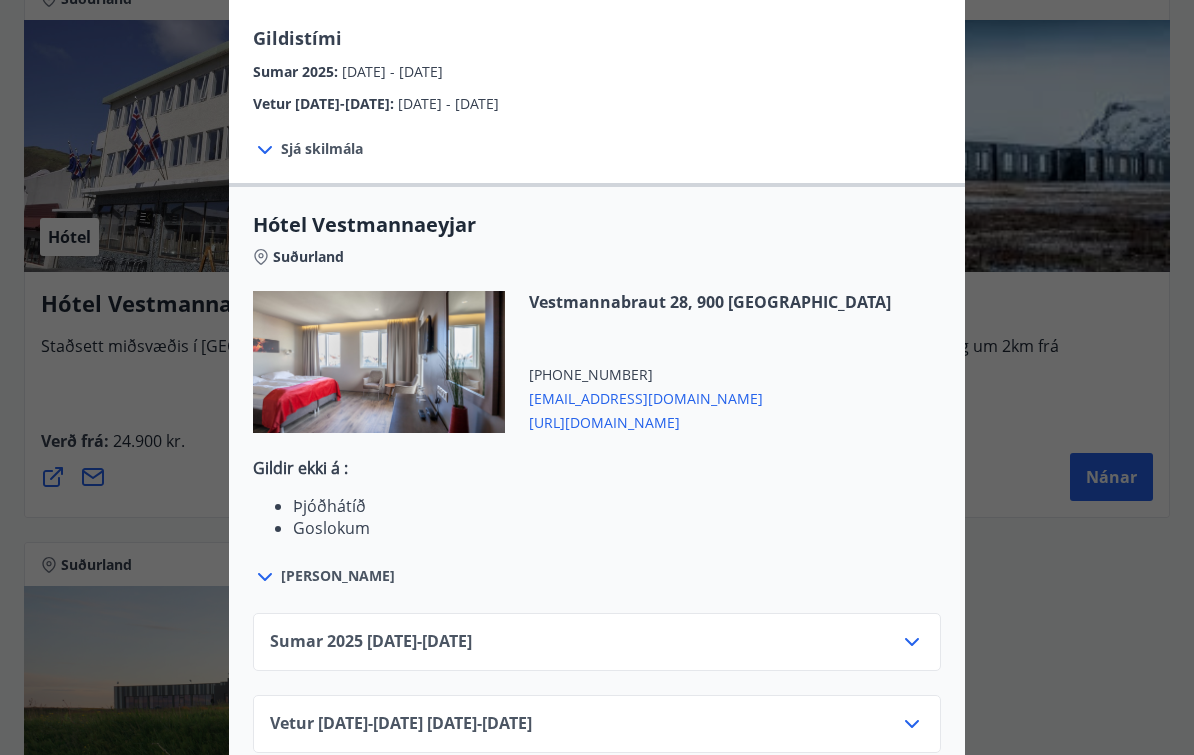 click 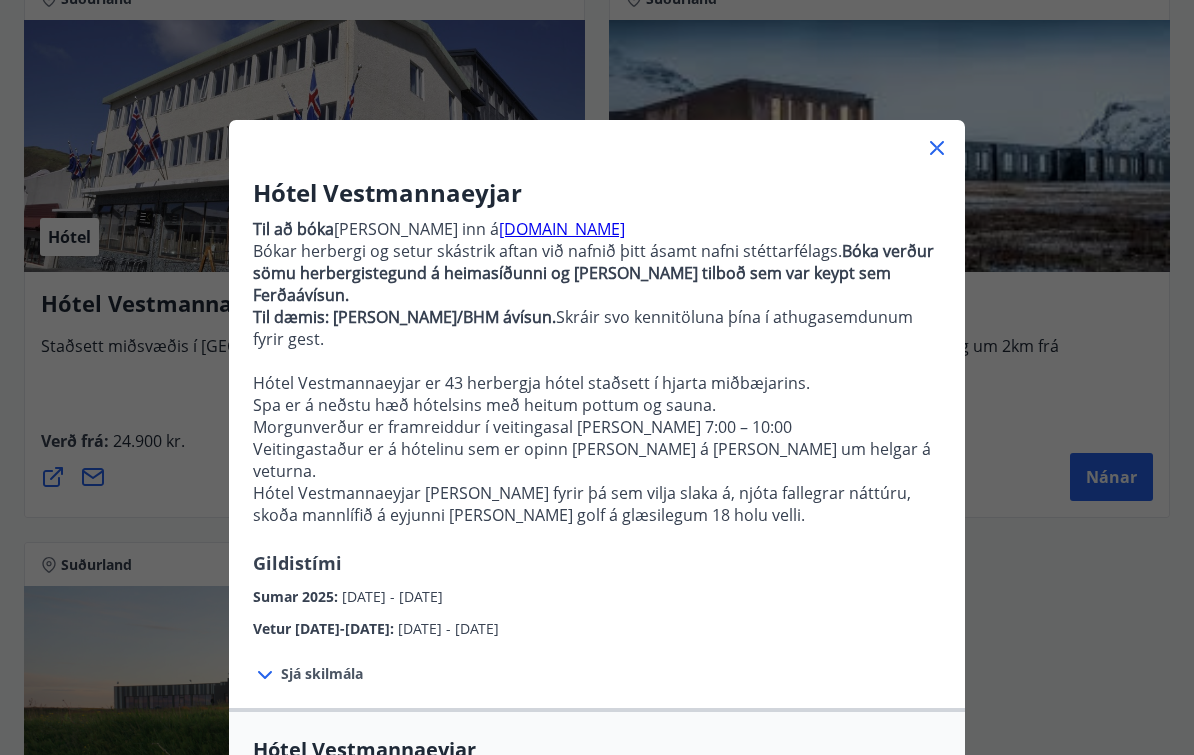 scroll, scrollTop: 0, scrollLeft: 0, axis: both 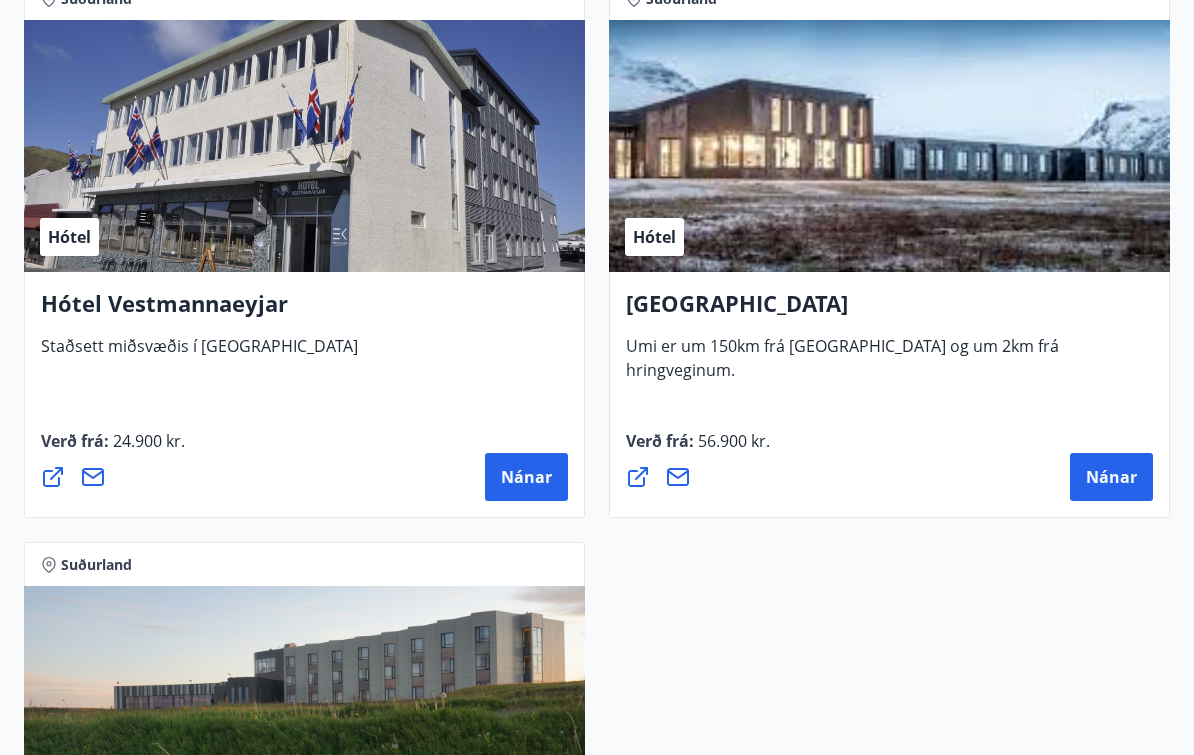 click on "Nánar" at bounding box center [526, 477] 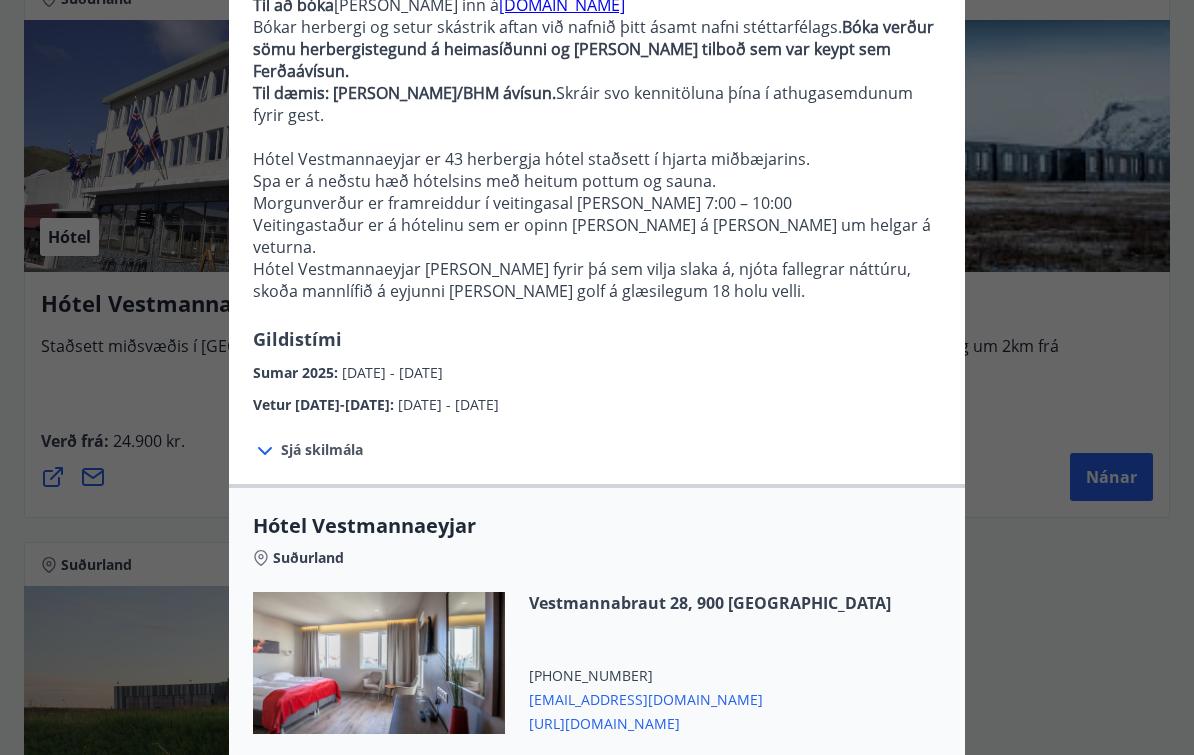 scroll, scrollTop: 238, scrollLeft: 0, axis: vertical 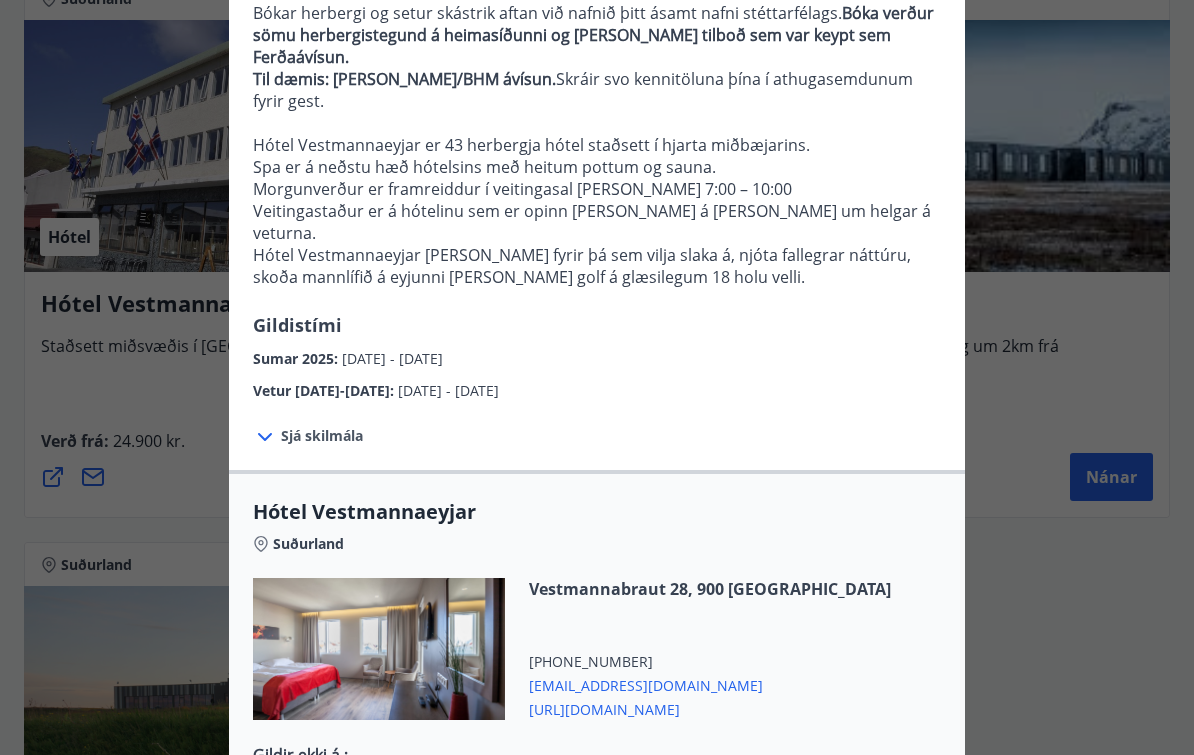click on "Sjá skilmála" at bounding box center (322, 436) 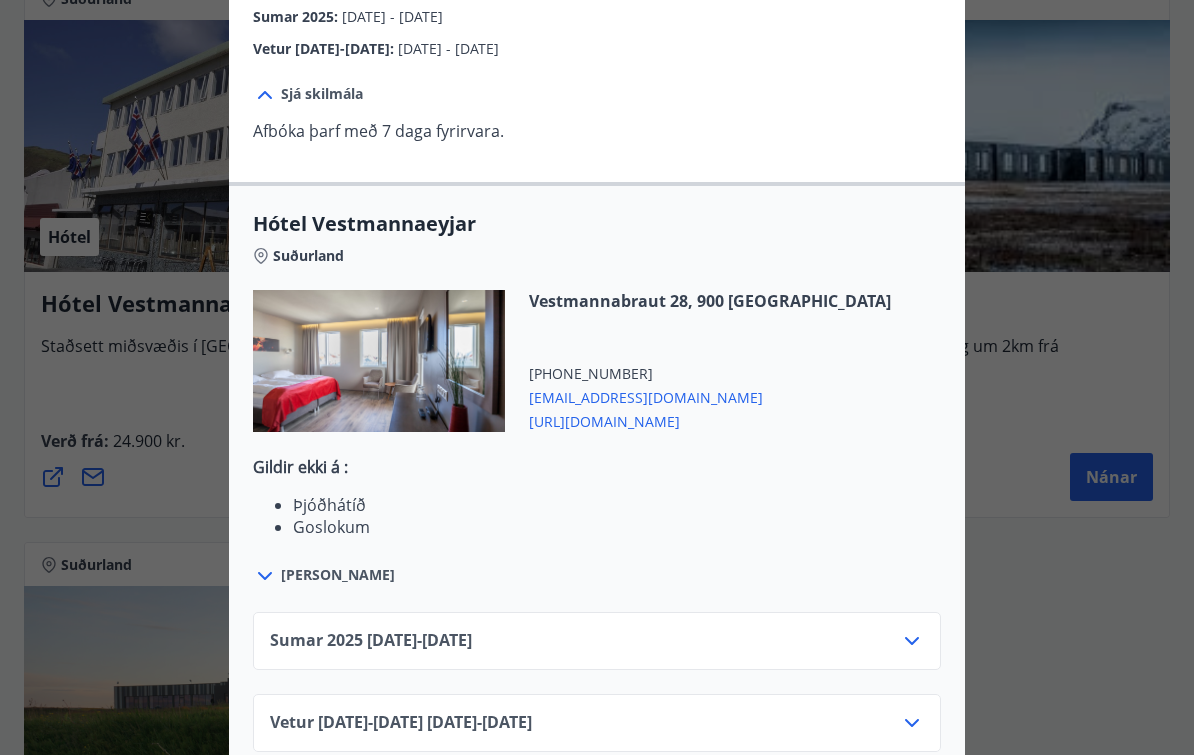 scroll, scrollTop: 579, scrollLeft: 0, axis: vertical 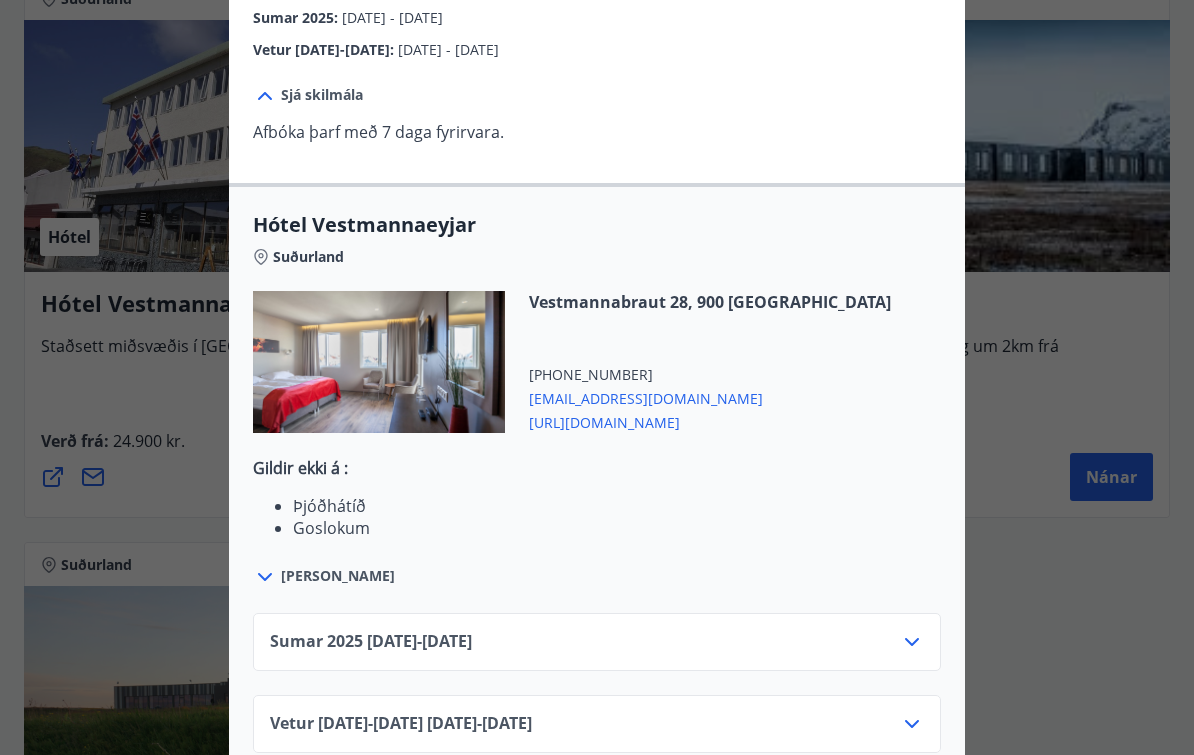 click 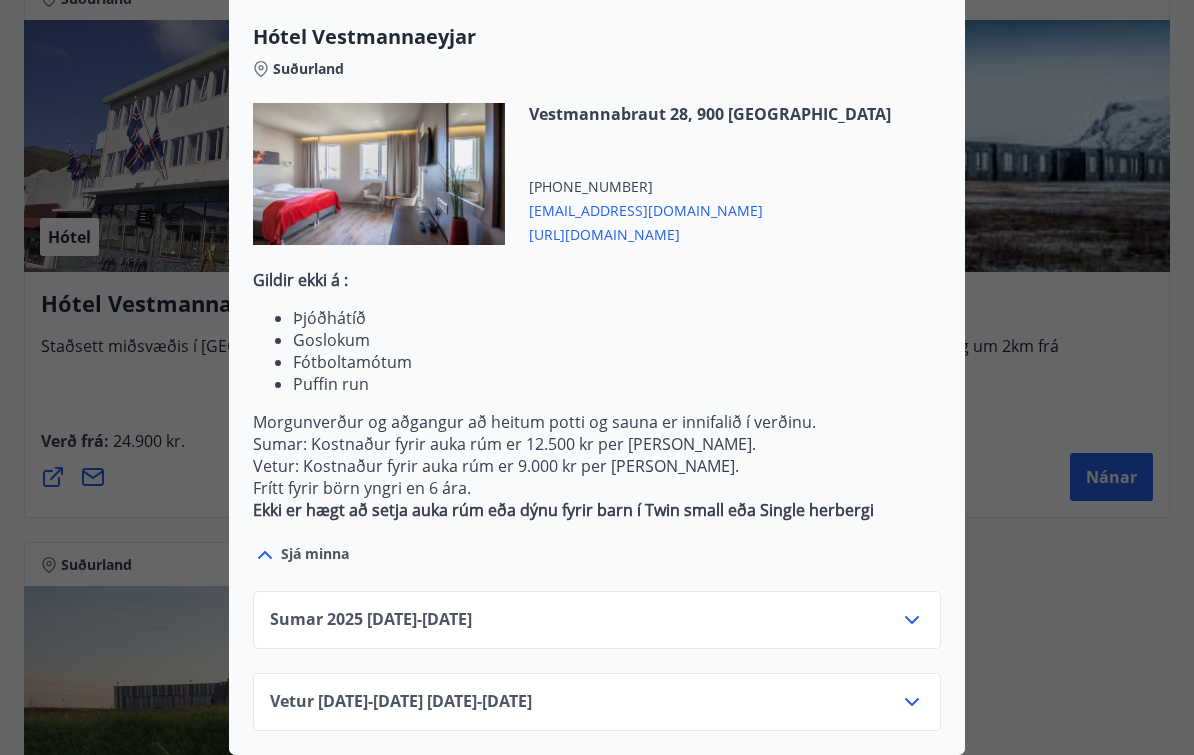 scroll, scrollTop: 767, scrollLeft: 0, axis: vertical 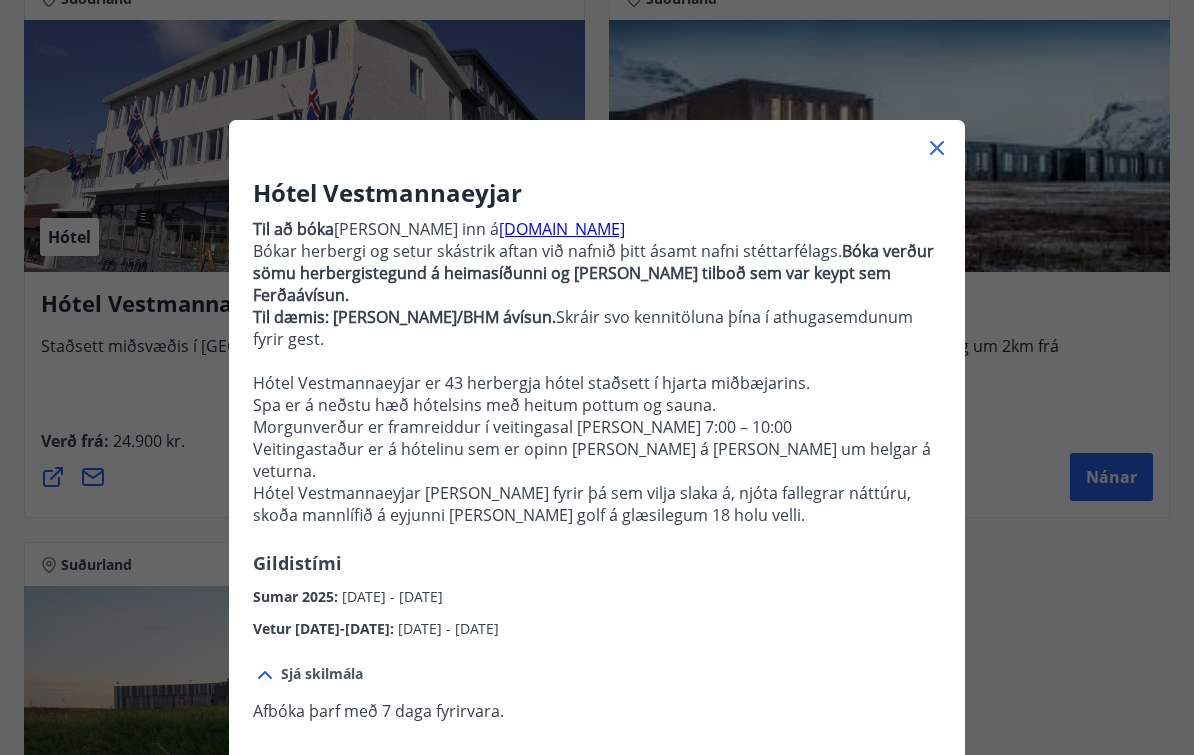 click 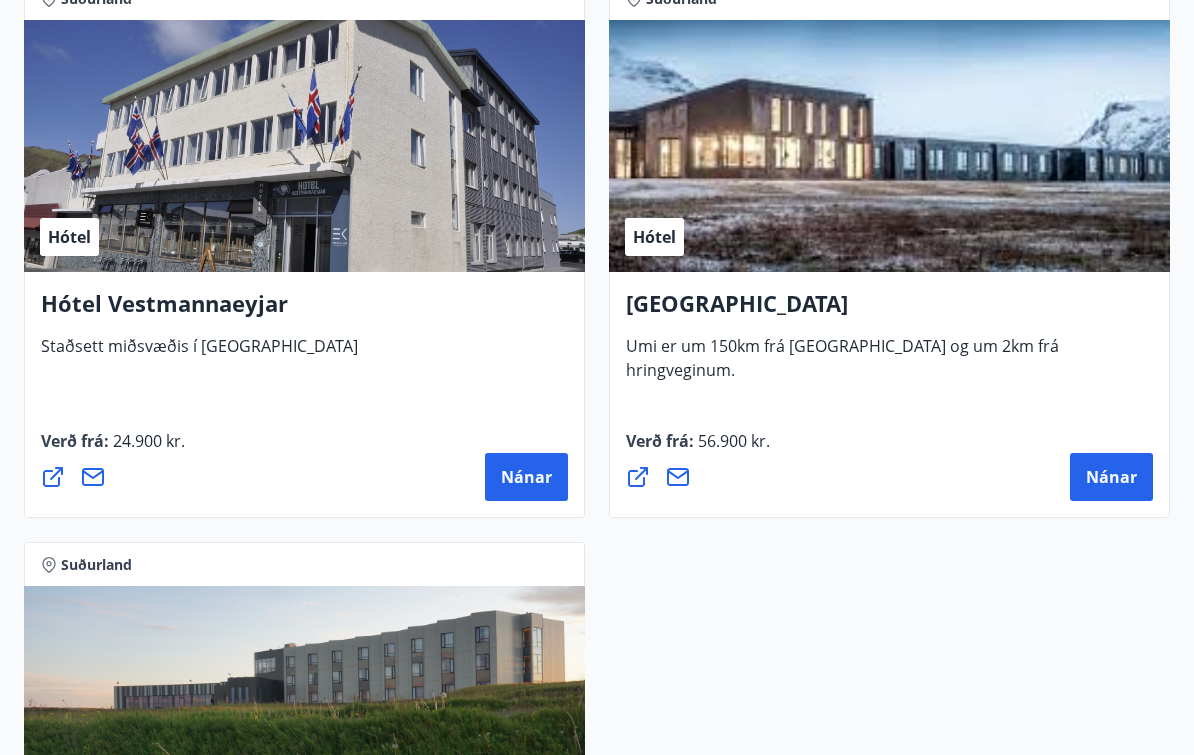 click on "Hótel" at bounding box center [304, 146] 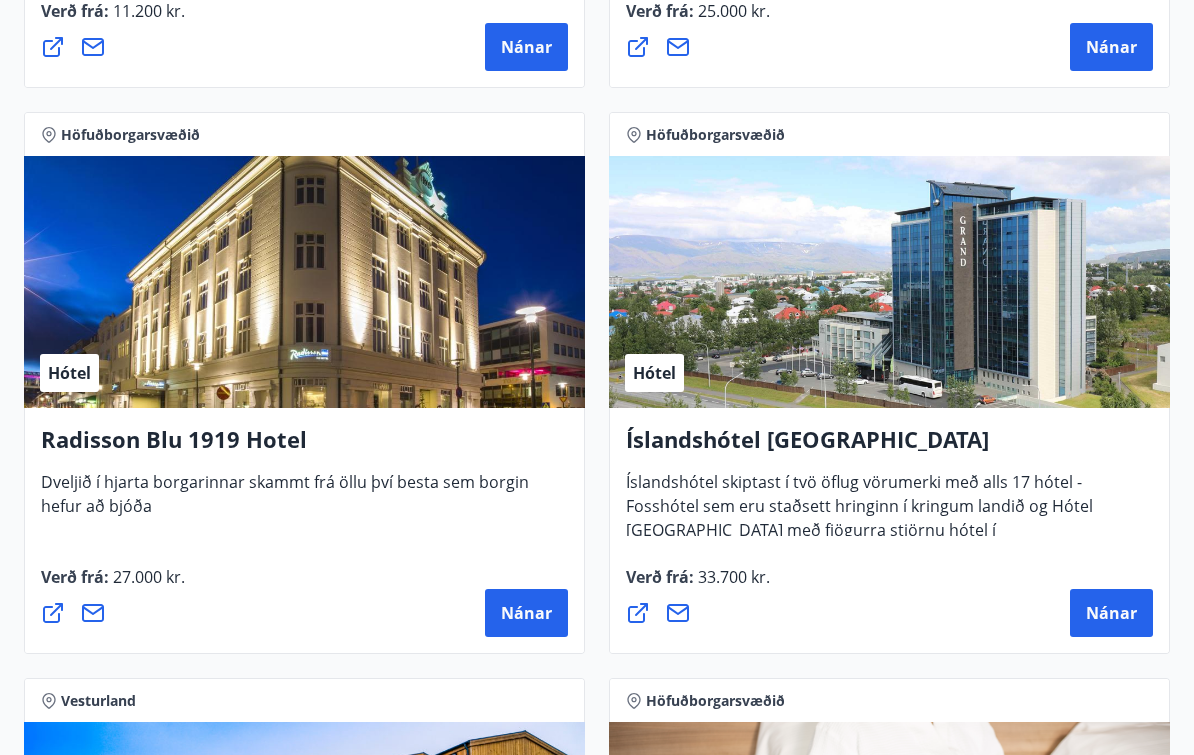 scroll, scrollTop: 5907, scrollLeft: 0, axis: vertical 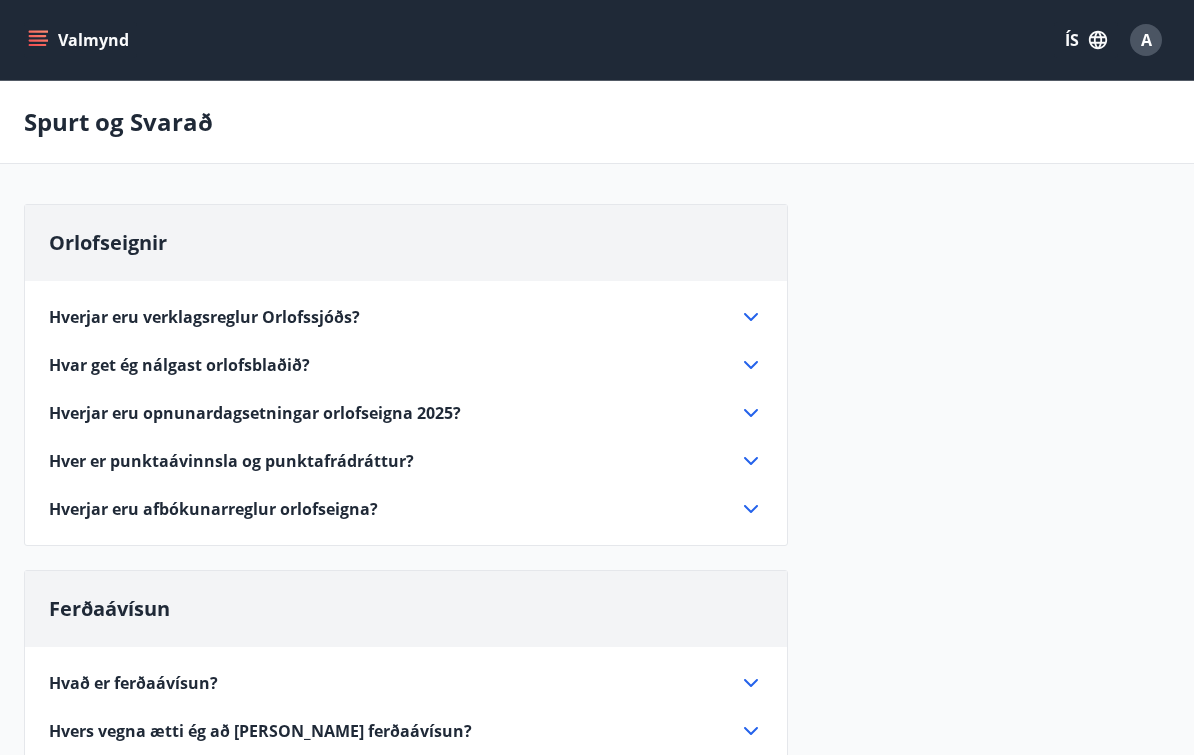 click 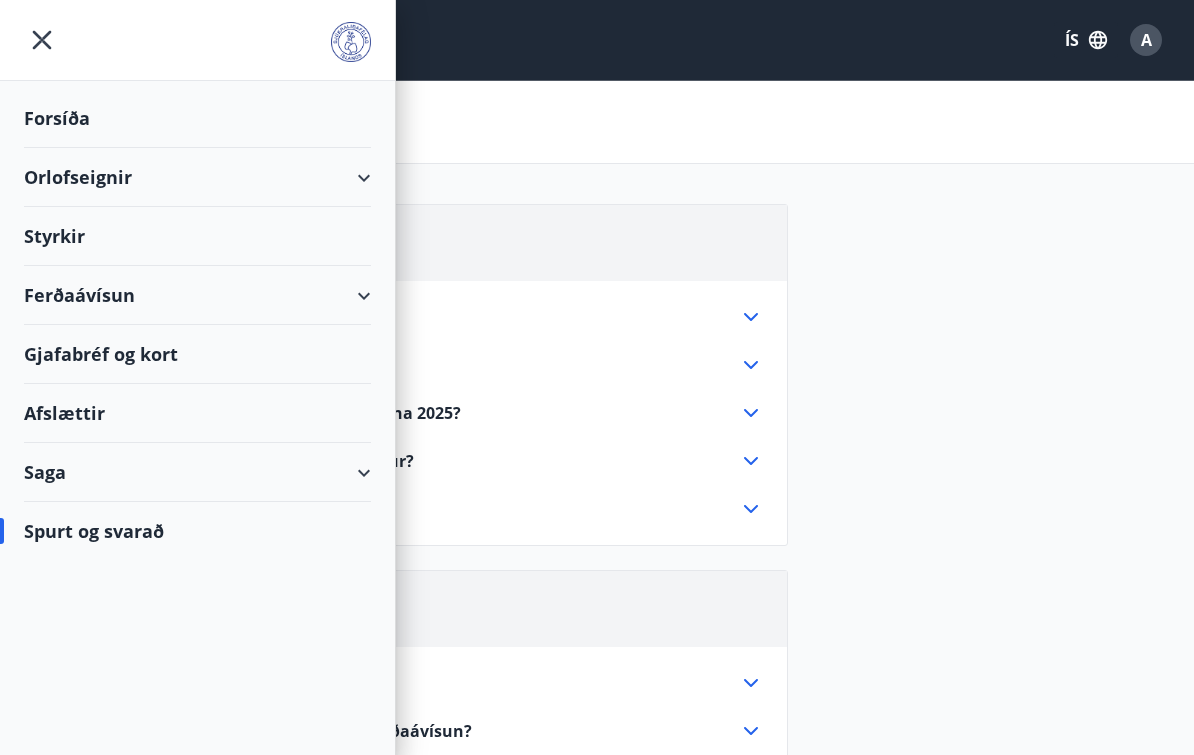 click on "Forsíða" at bounding box center (197, 118) 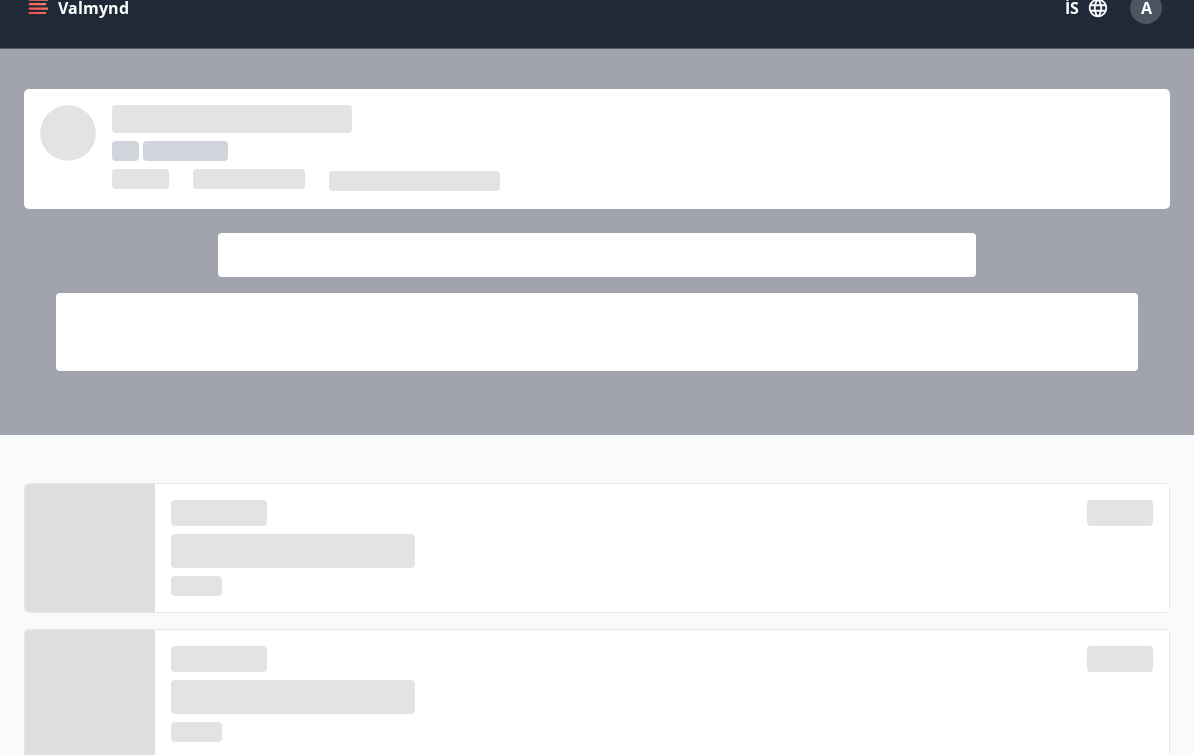 scroll, scrollTop: 0, scrollLeft: 0, axis: both 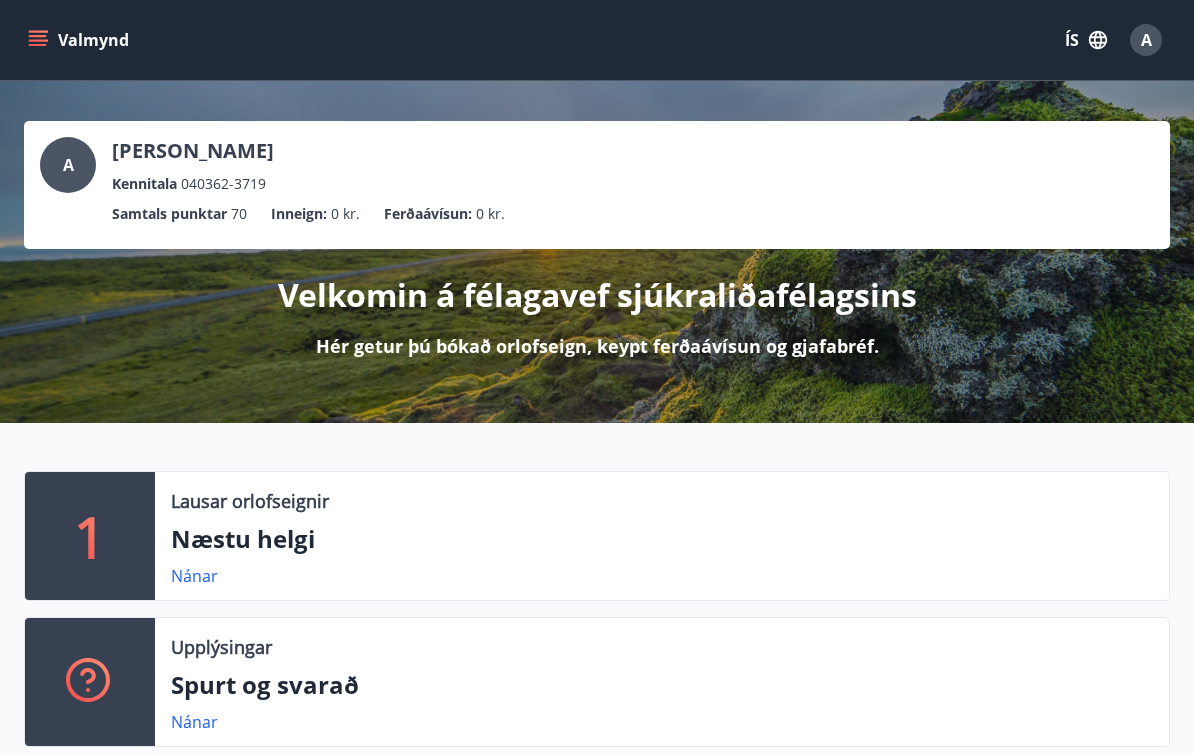 click on "A" at bounding box center [1146, 40] 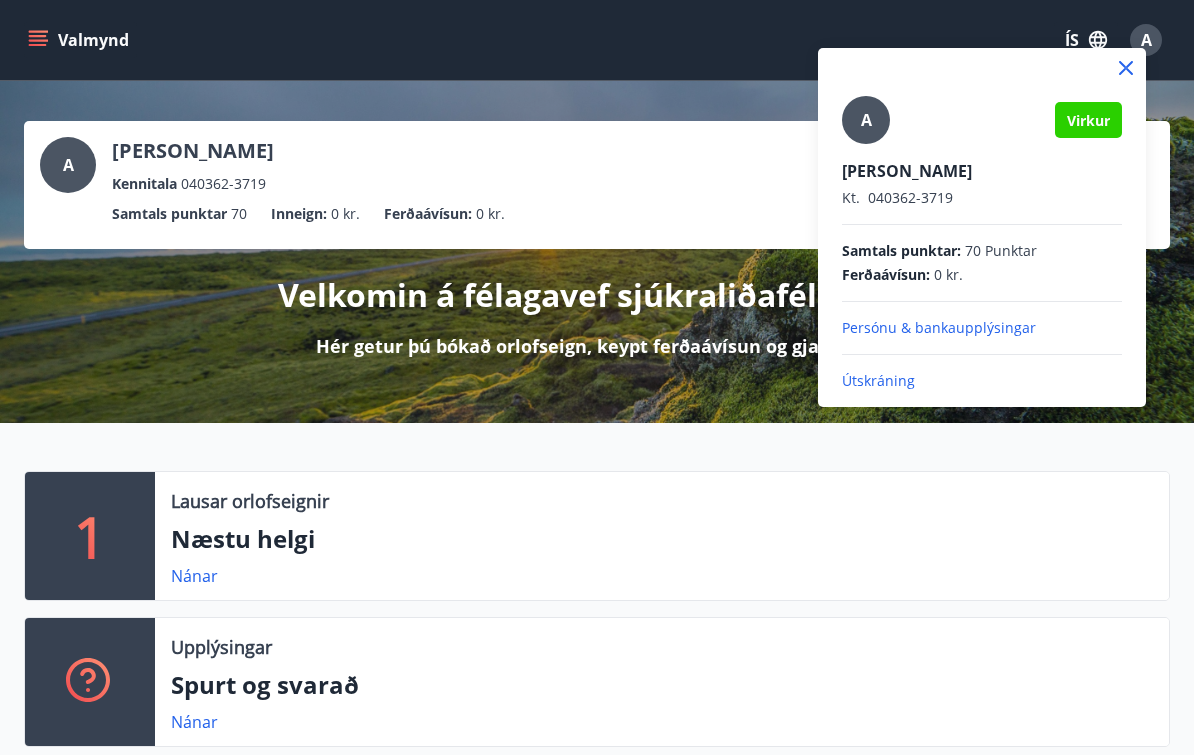 click on "Útskráning" at bounding box center [982, 381] 